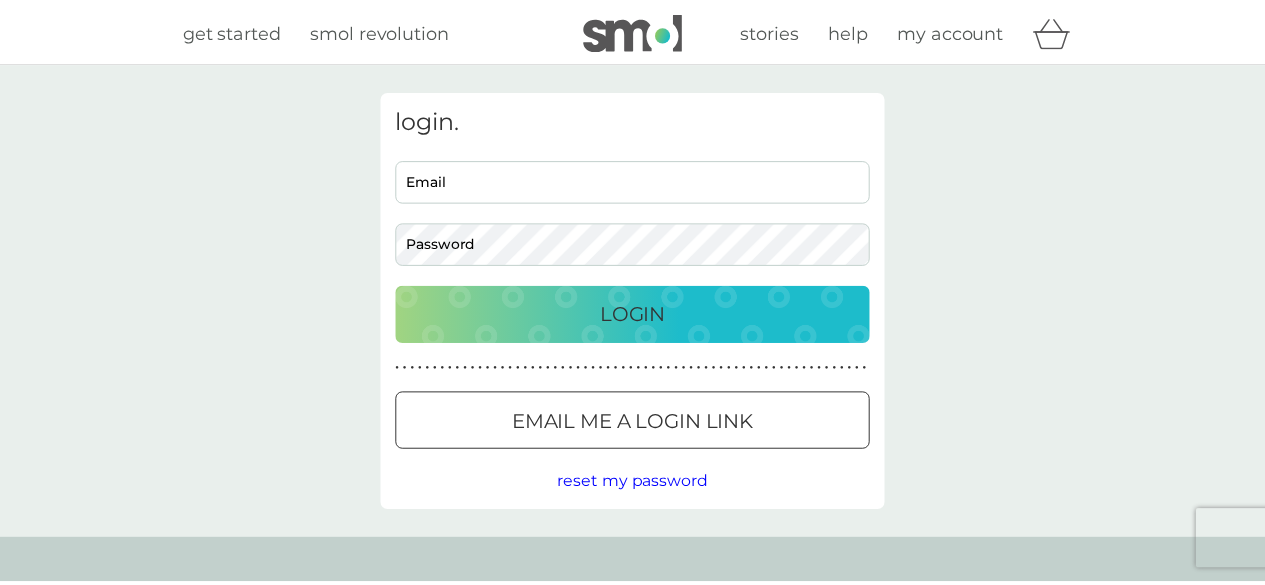 scroll, scrollTop: 0, scrollLeft: 0, axis: both 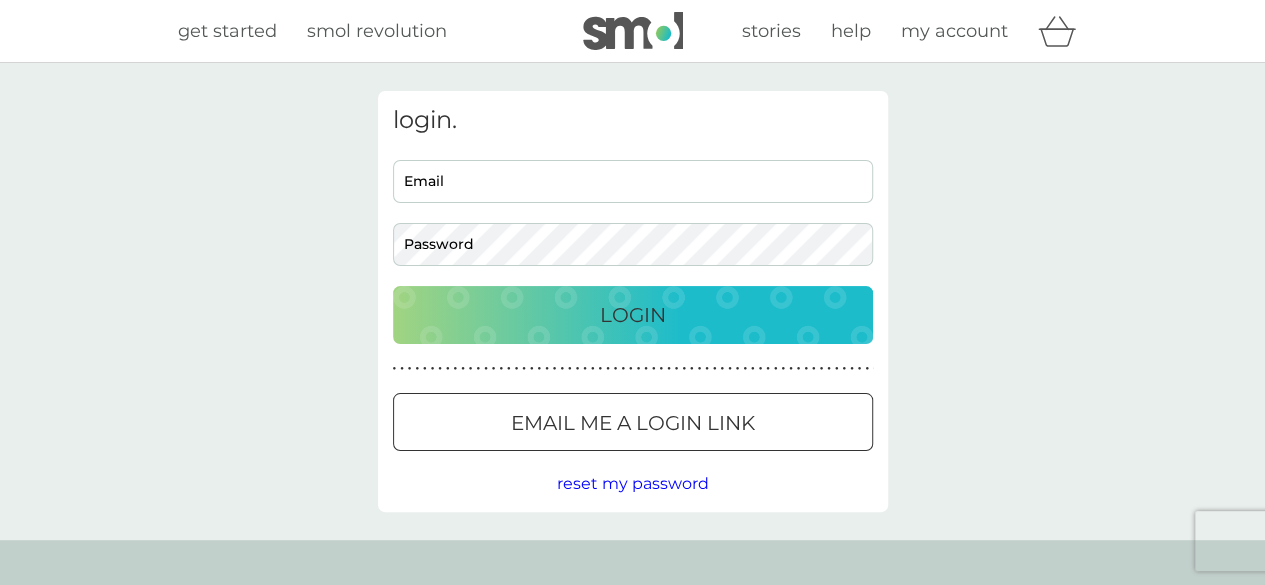 type on "[EMAIL_ADDRESS][DOMAIN_NAME]" 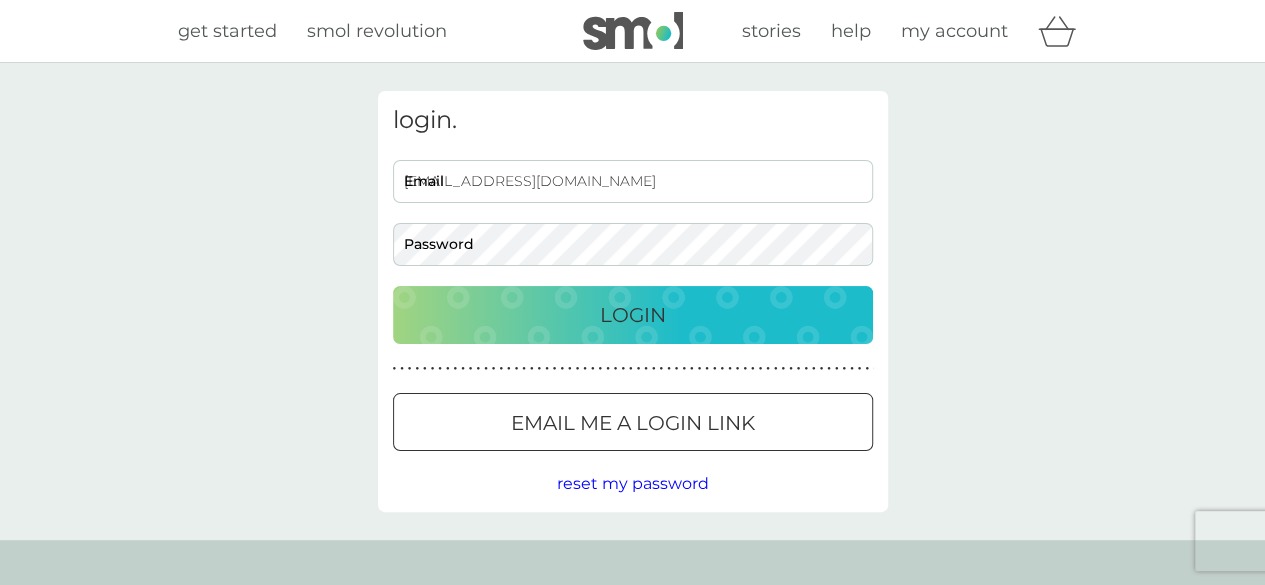 click on "Login" at bounding box center [633, 315] 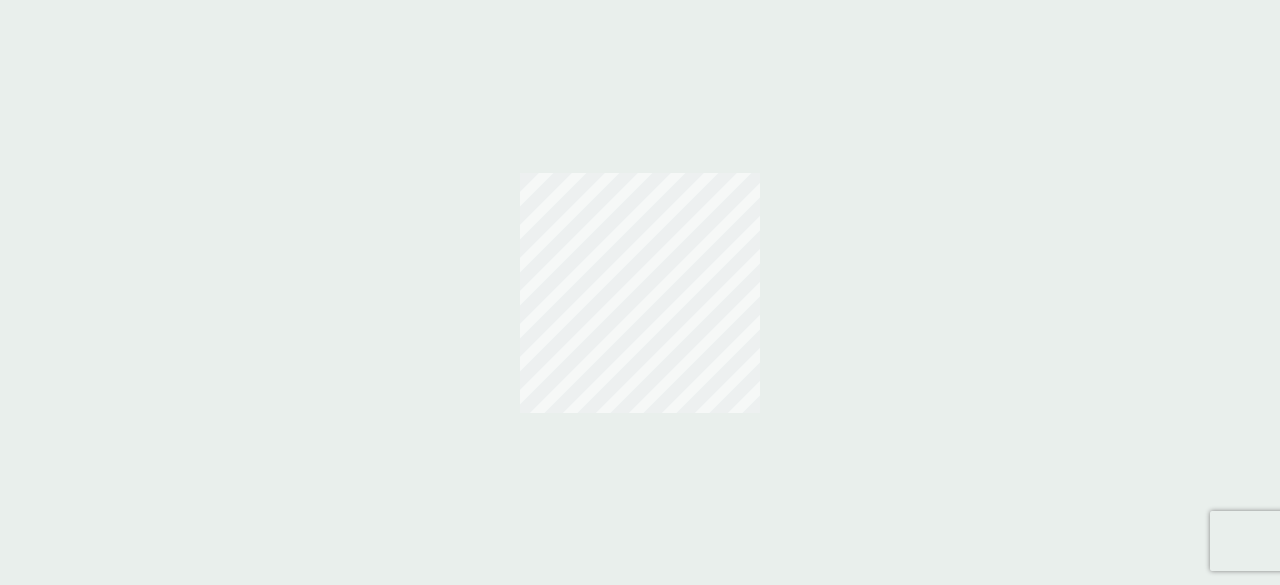 scroll, scrollTop: 0, scrollLeft: 0, axis: both 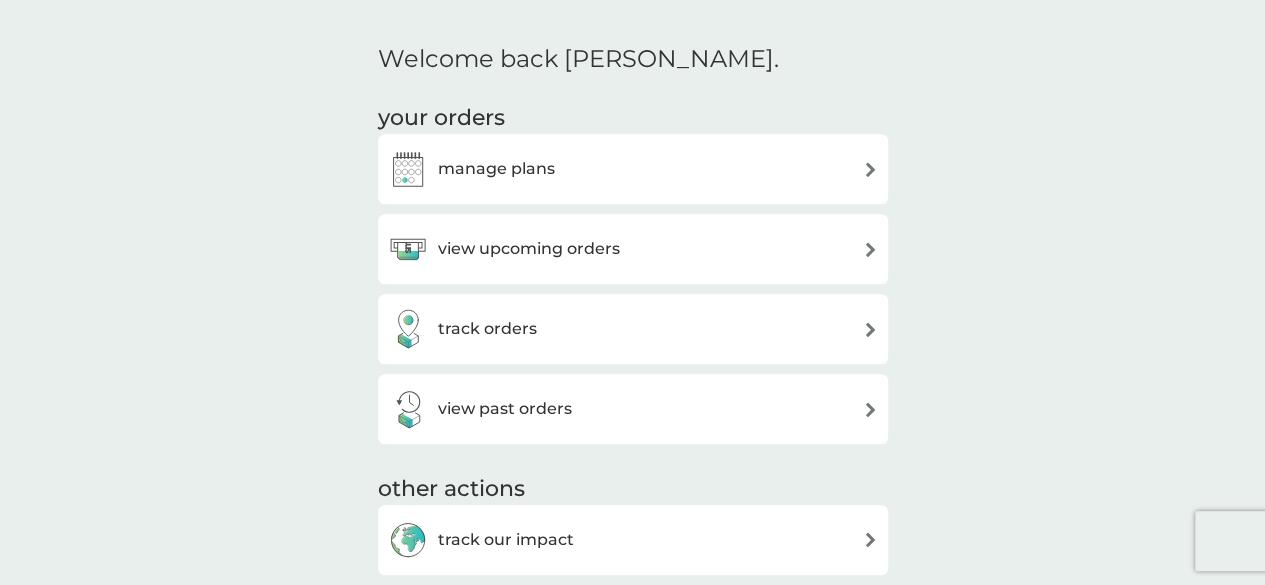 click on "manage plans" at bounding box center (633, 169) 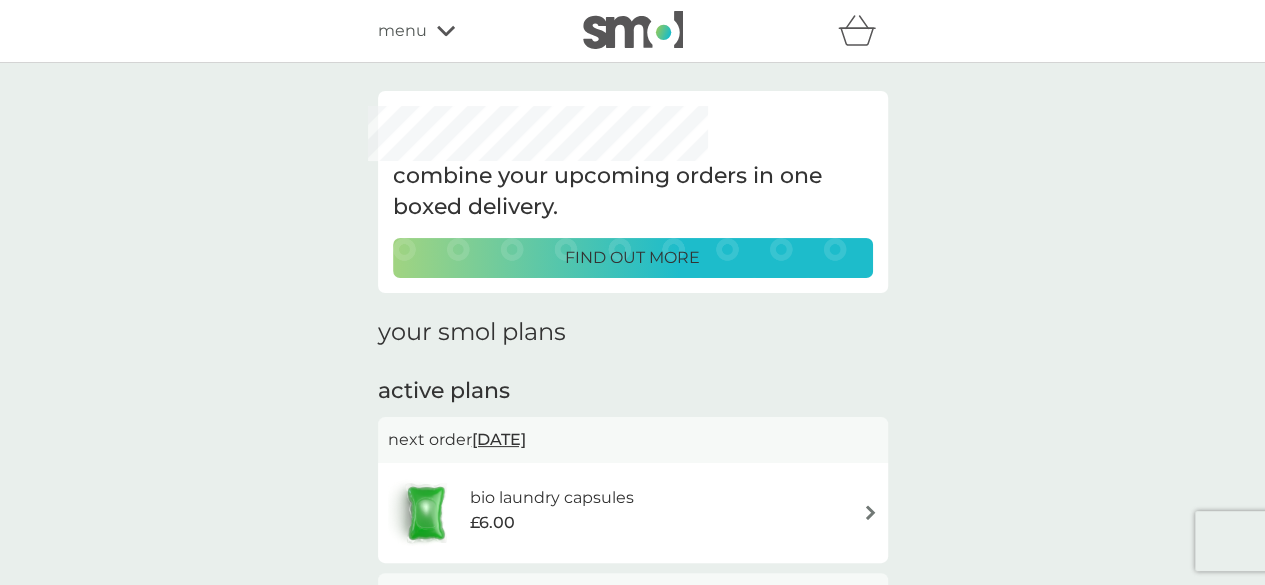 scroll, scrollTop: 700, scrollLeft: 0, axis: vertical 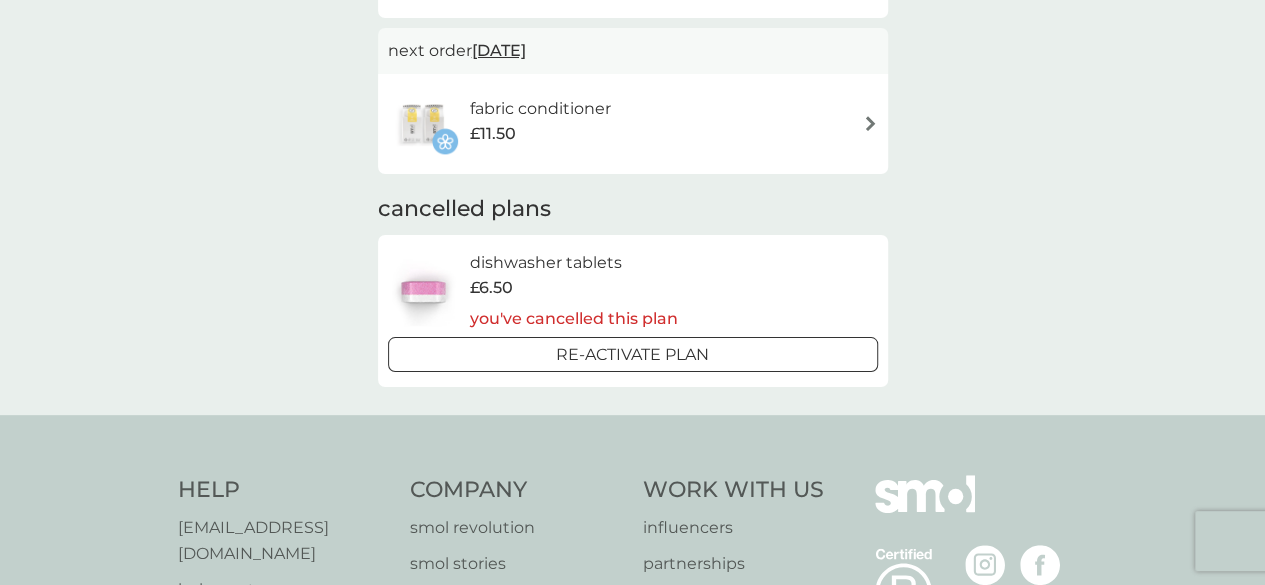 click on "Re-activate Plan" at bounding box center [633, 354] 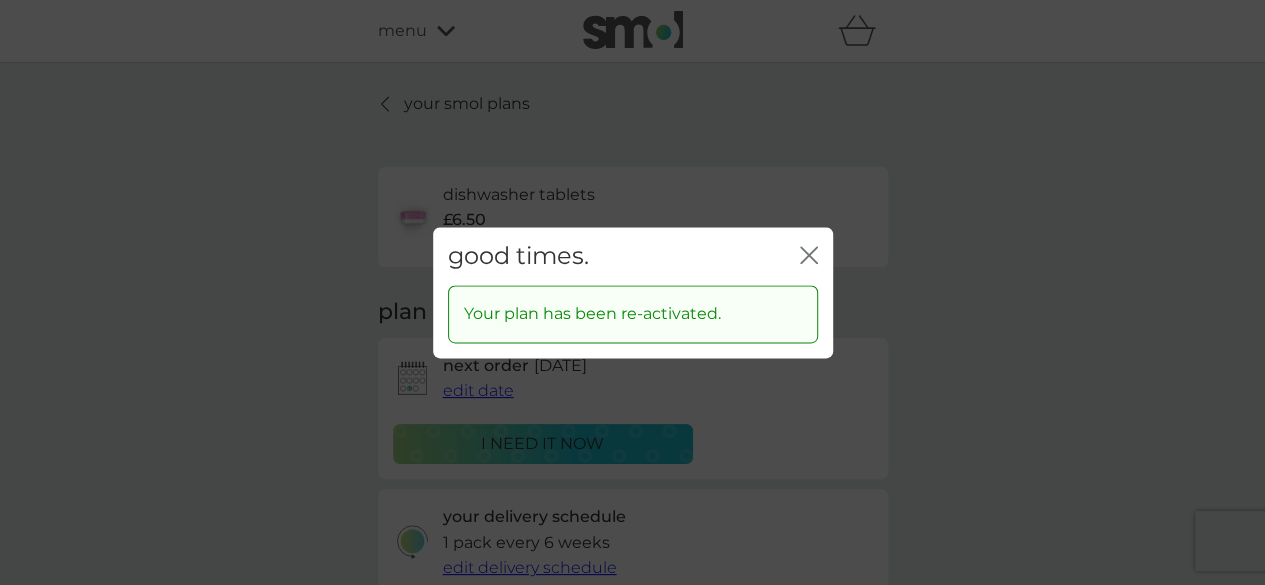 scroll, scrollTop: 44, scrollLeft: 0, axis: vertical 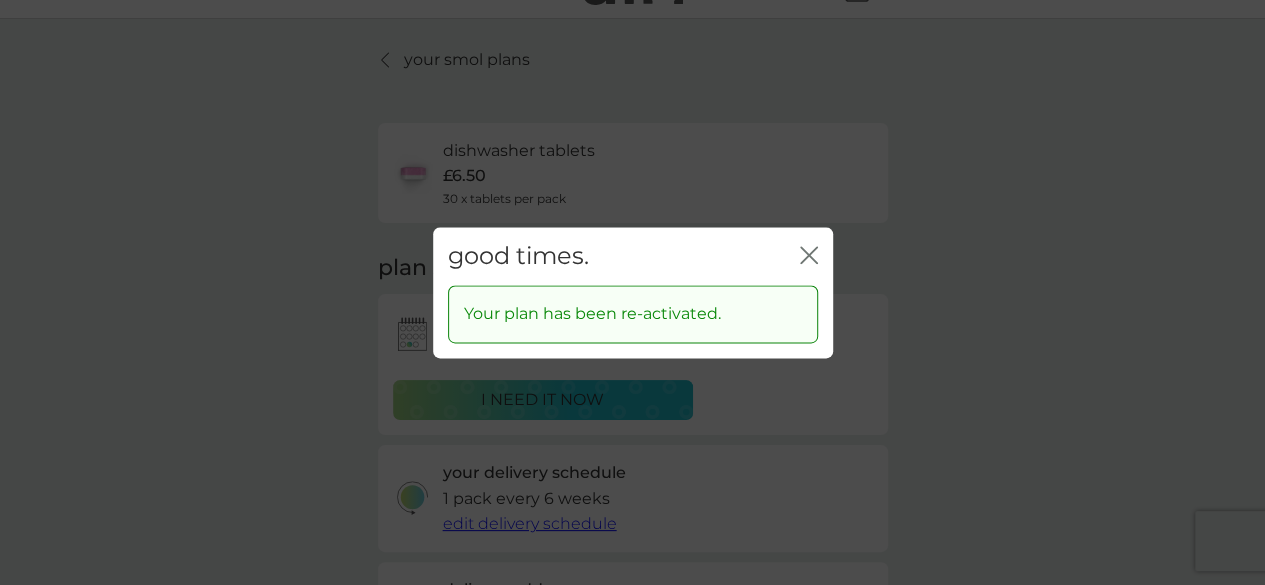 click 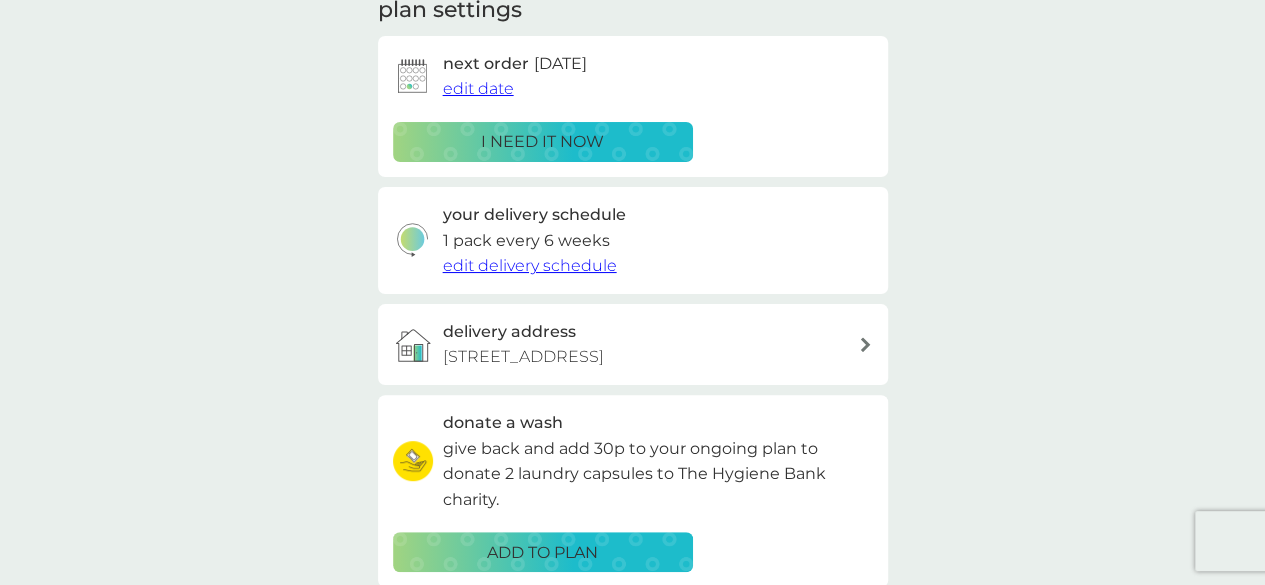 scroll, scrollTop: 303, scrollLeft: 0, axis: vertical 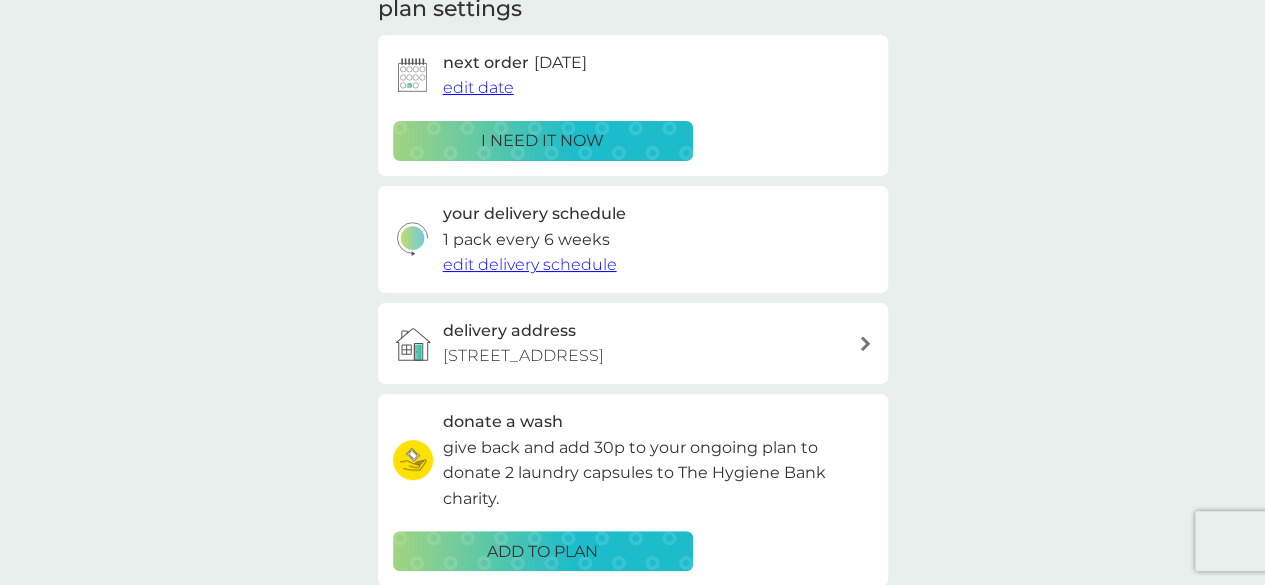 click on "[STREET_ADDRESS]" at bounding box center [523, 356] 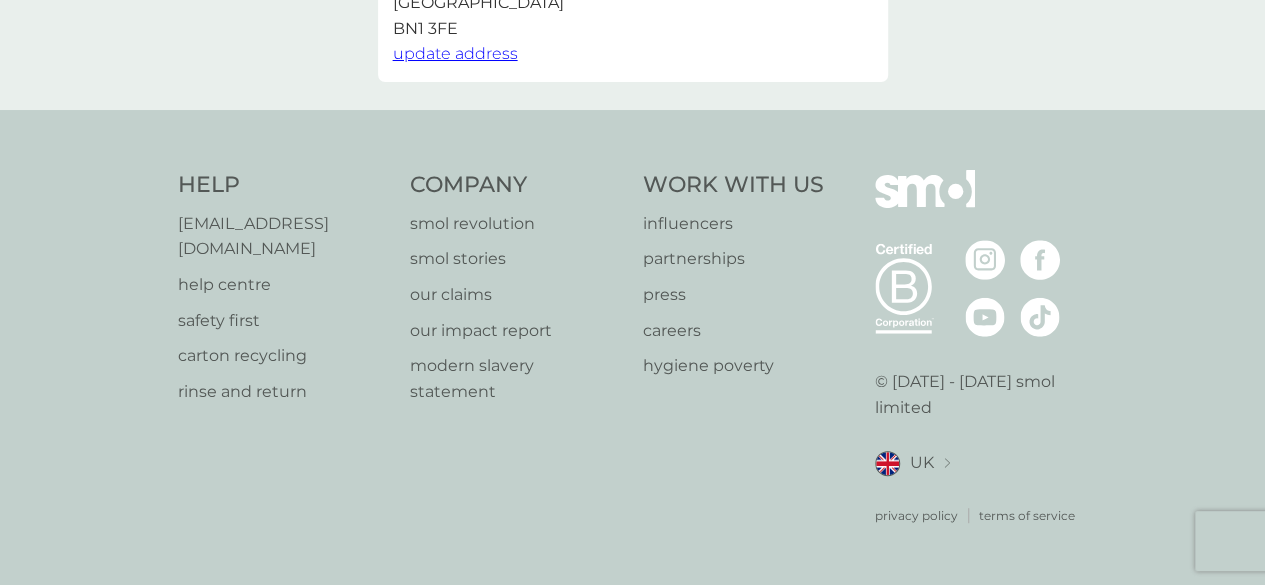 scroll, scrollTop: 0, scrollLeft: 0, axis: both 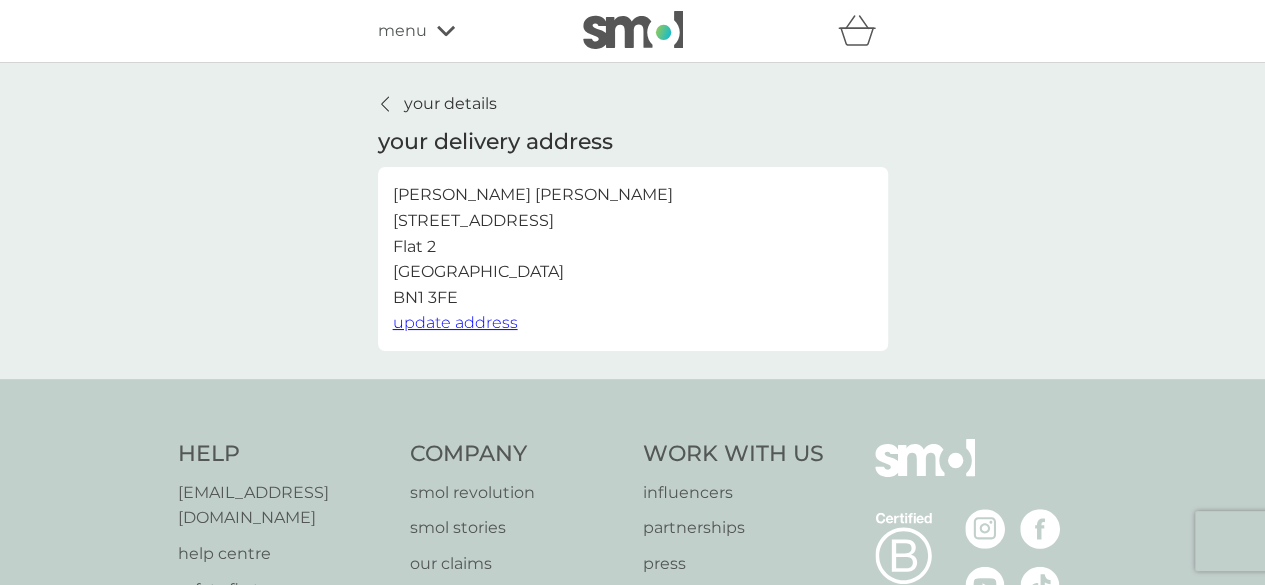 click on "update address" at bounding box center [455, 322] 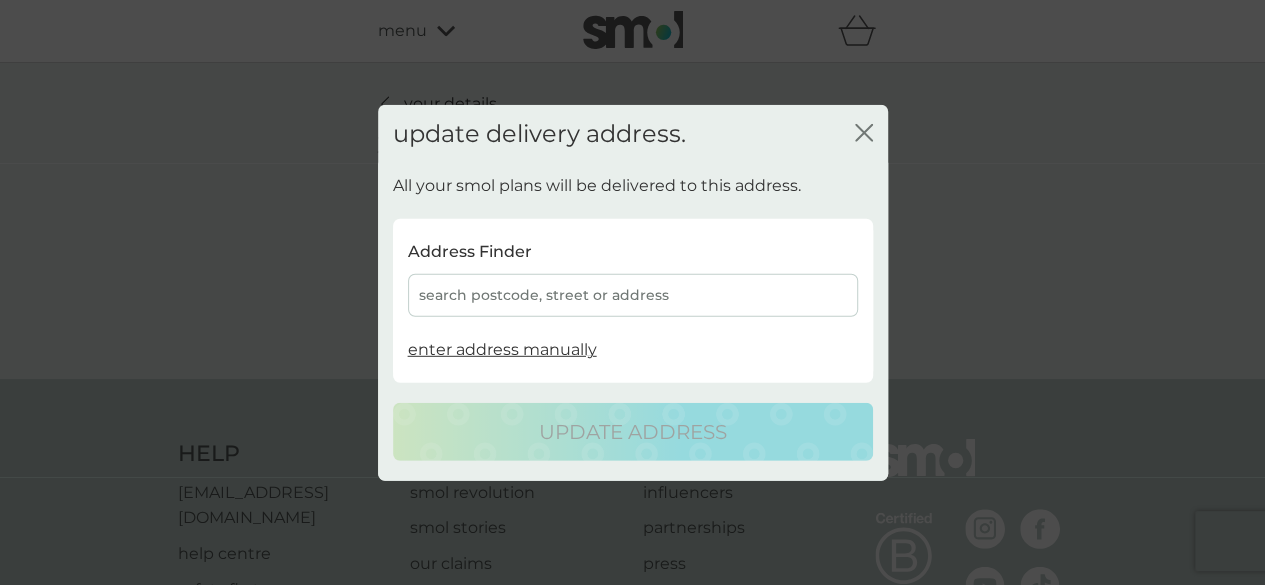 click on "search postcode, street or address" at bounding box center (633, 295) 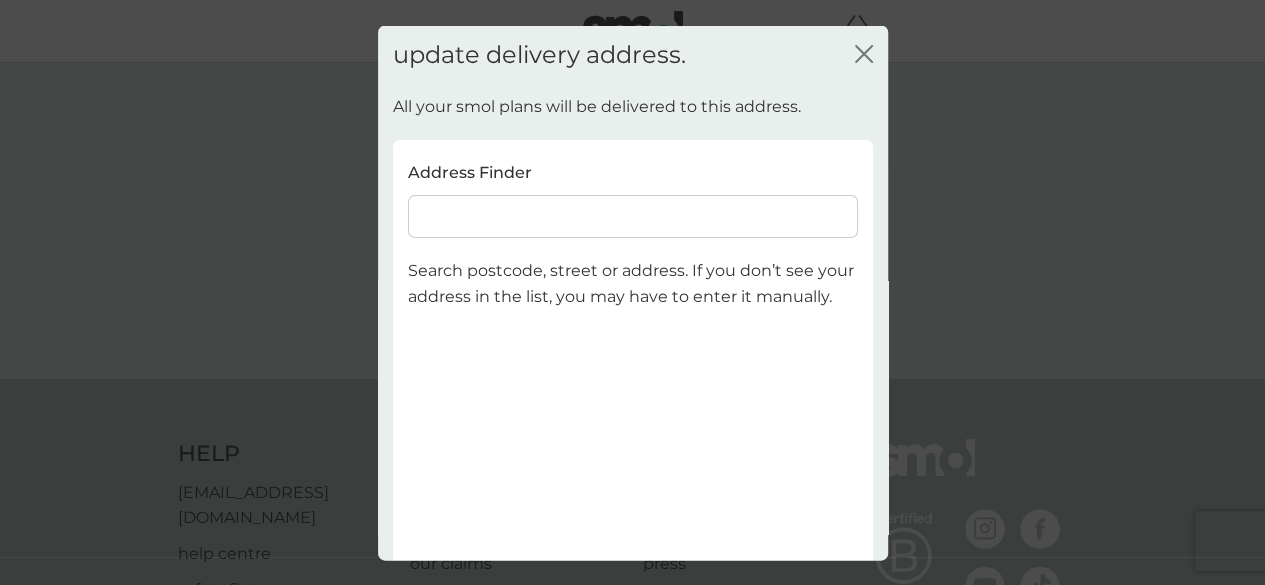click at bounding box center [633, 216] 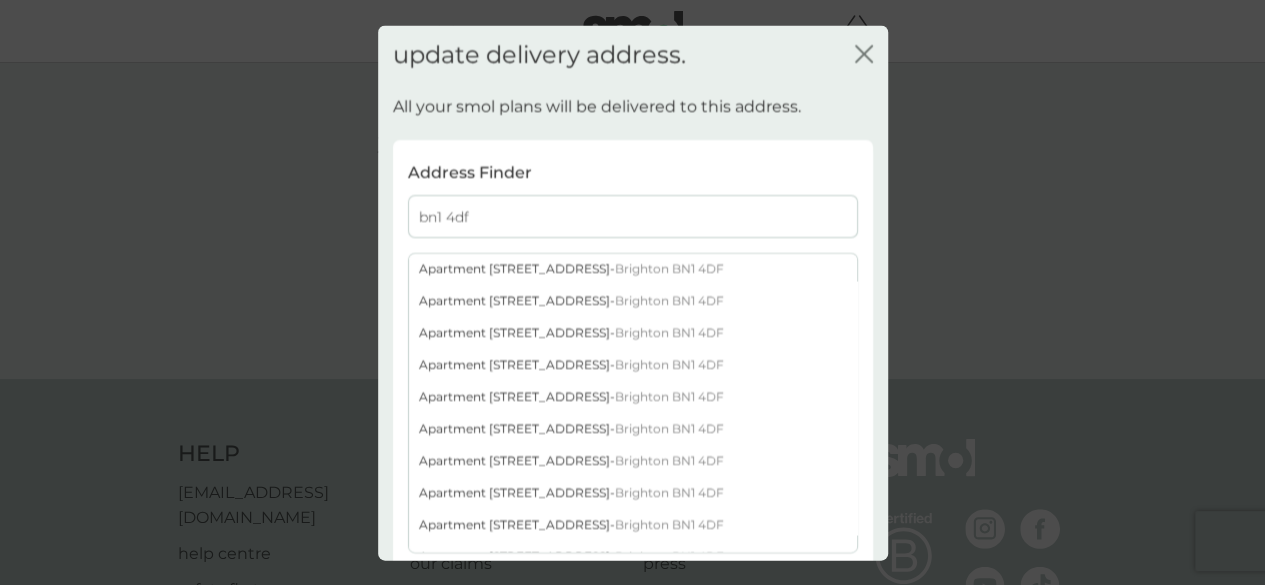 scroll, scrollTop: 573, scrollLeft: 0, axis: vertical 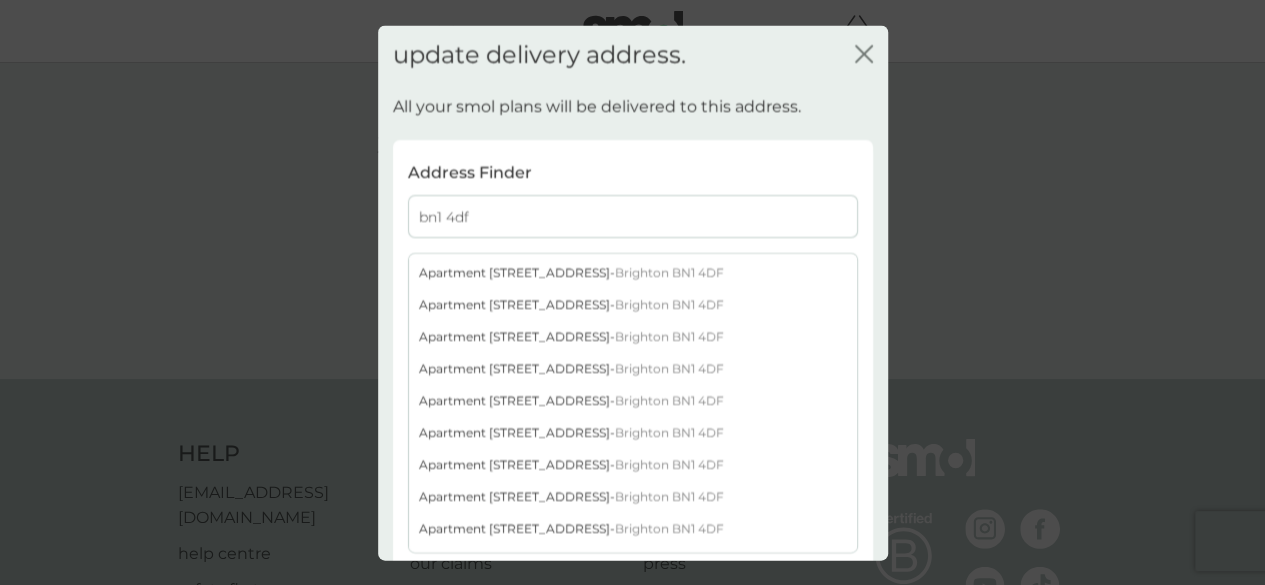 type on "bn1 4df" 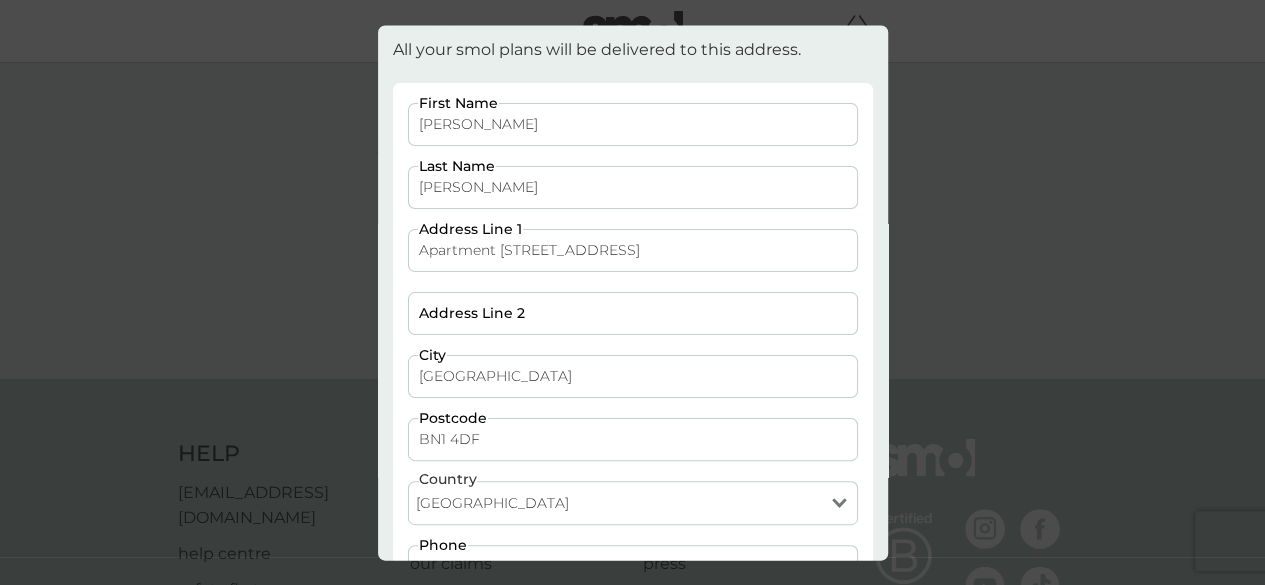 scroll, scrollTop: 67, scrollLeft: 0, axis: vertical 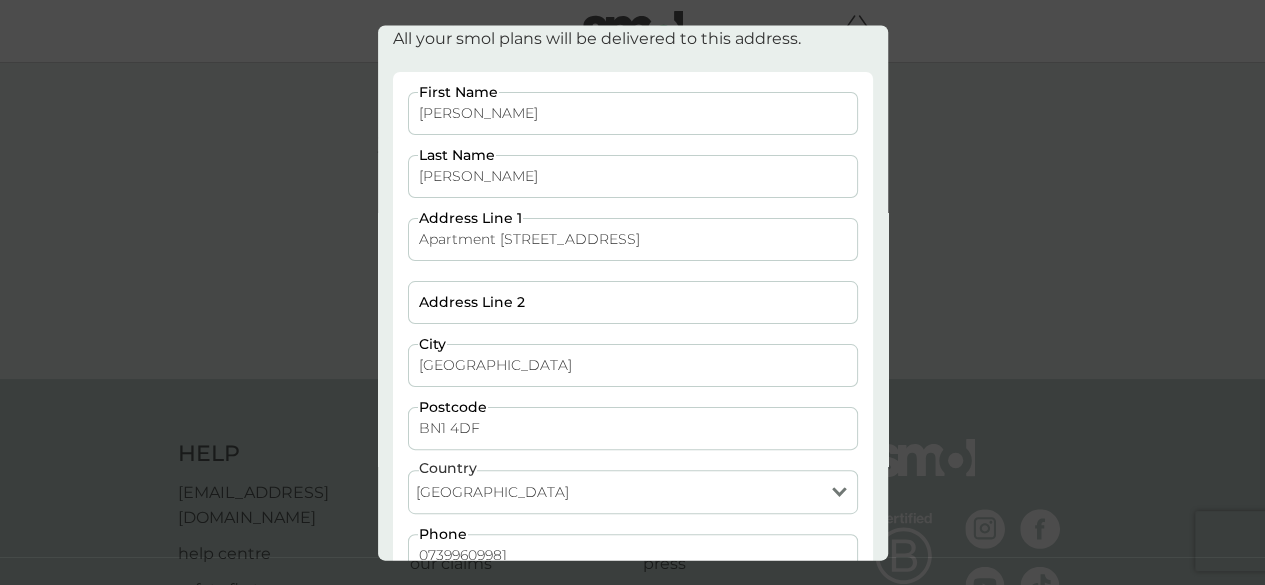 click on "Address Line 2" at bounding box center [633, 302] 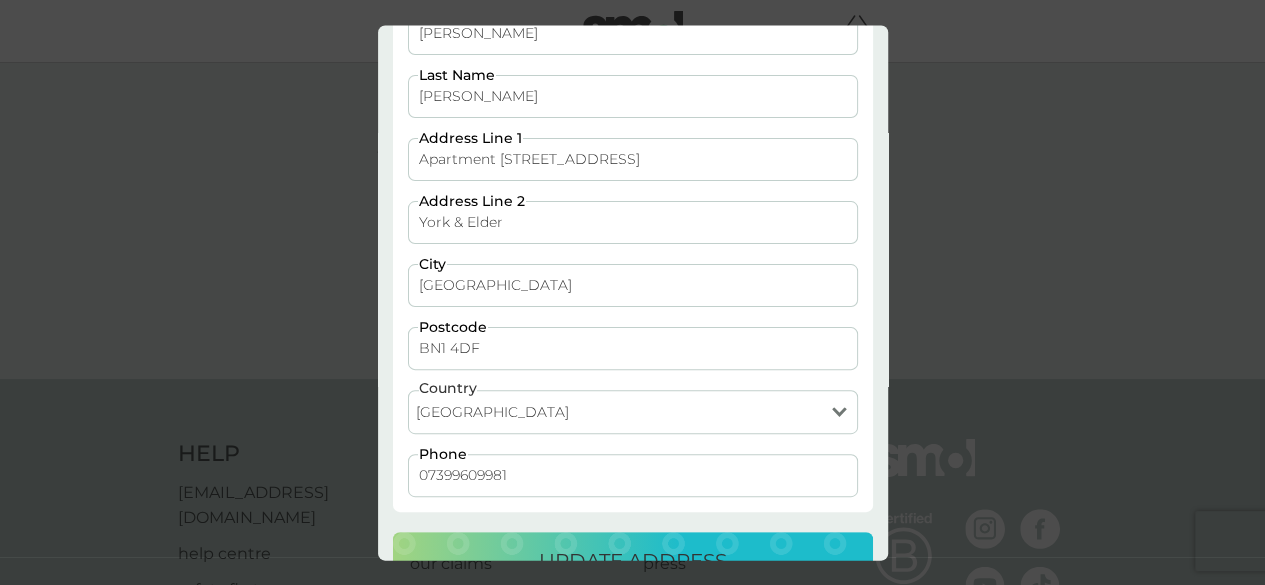 scroll, scrollTop: 195, scrollLeft: 0, axis: vertical 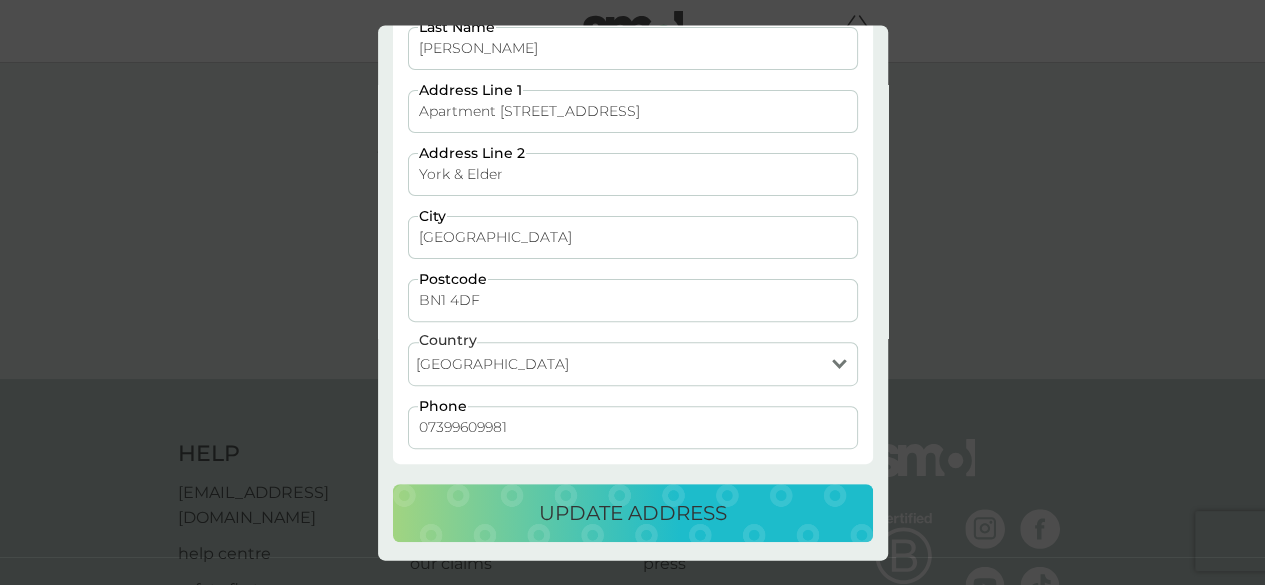 type on "York & Elder" 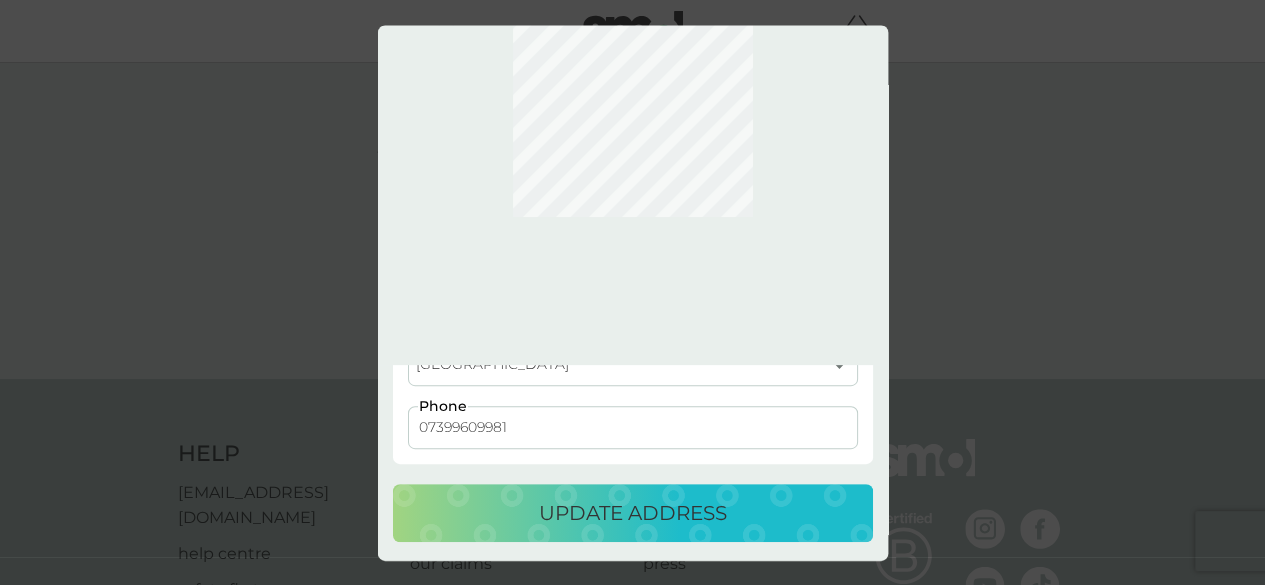 scroll, scrollTop: 0, scrollLeft: 0, axis: both 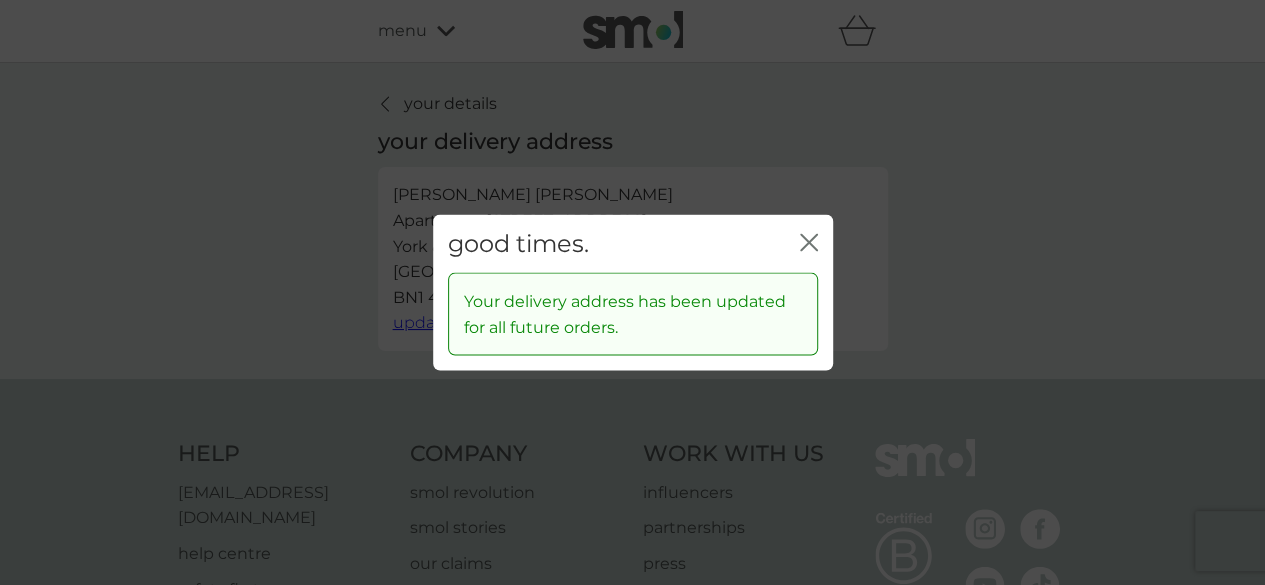 click on "close" 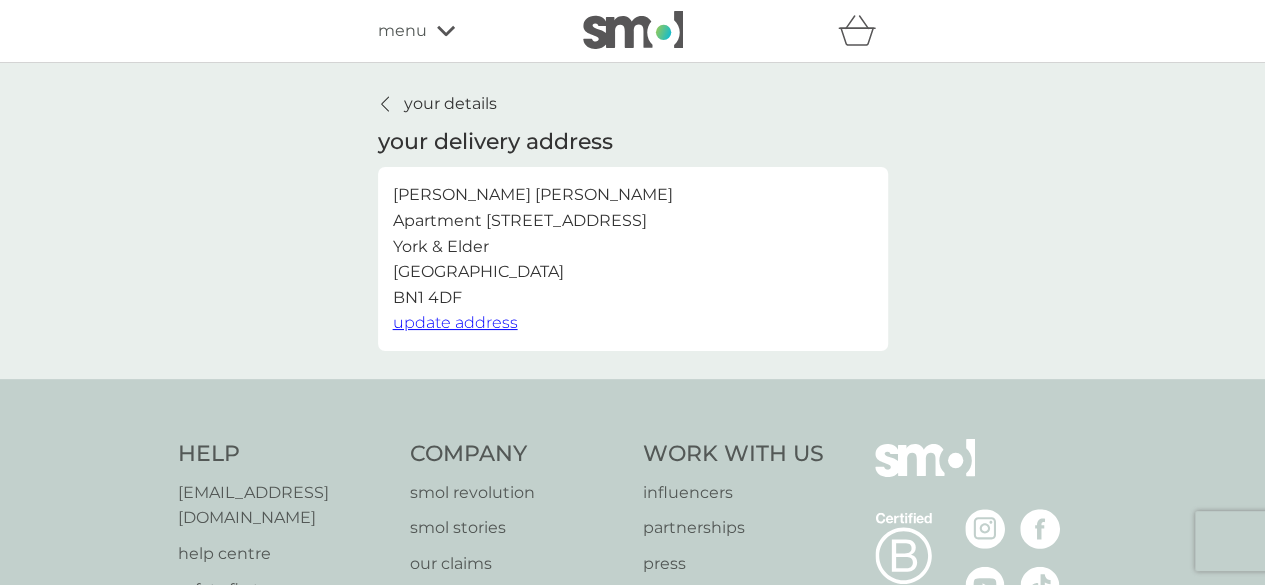 click at bounding box center (386, 104) 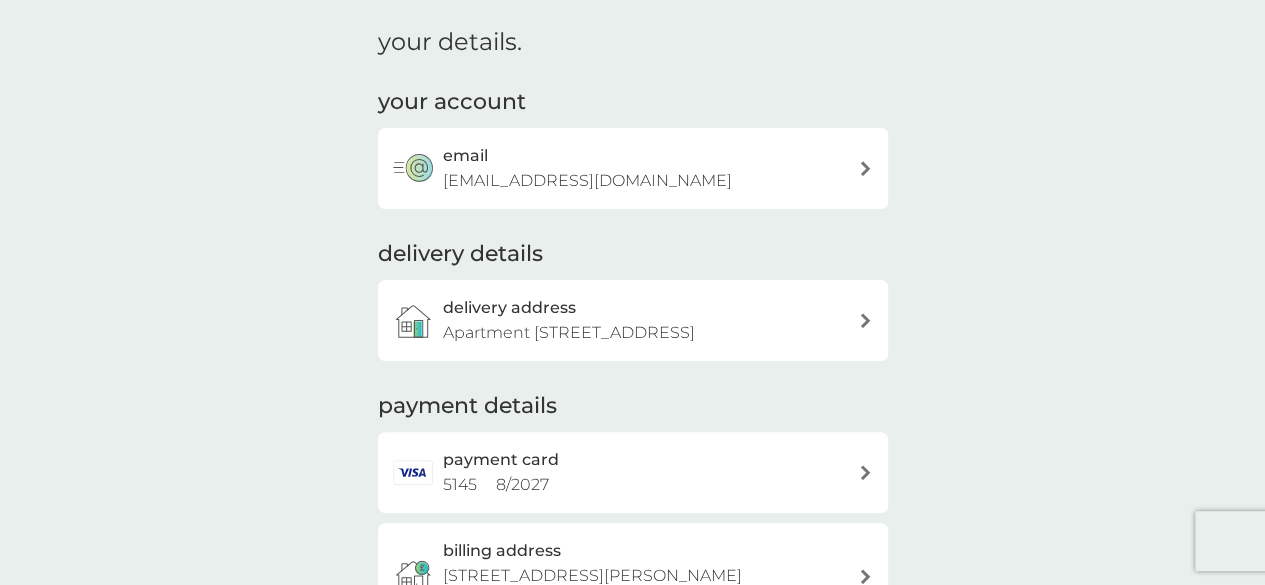 scroll, scrollTop: 0, scrollLeft: 0, axis: both 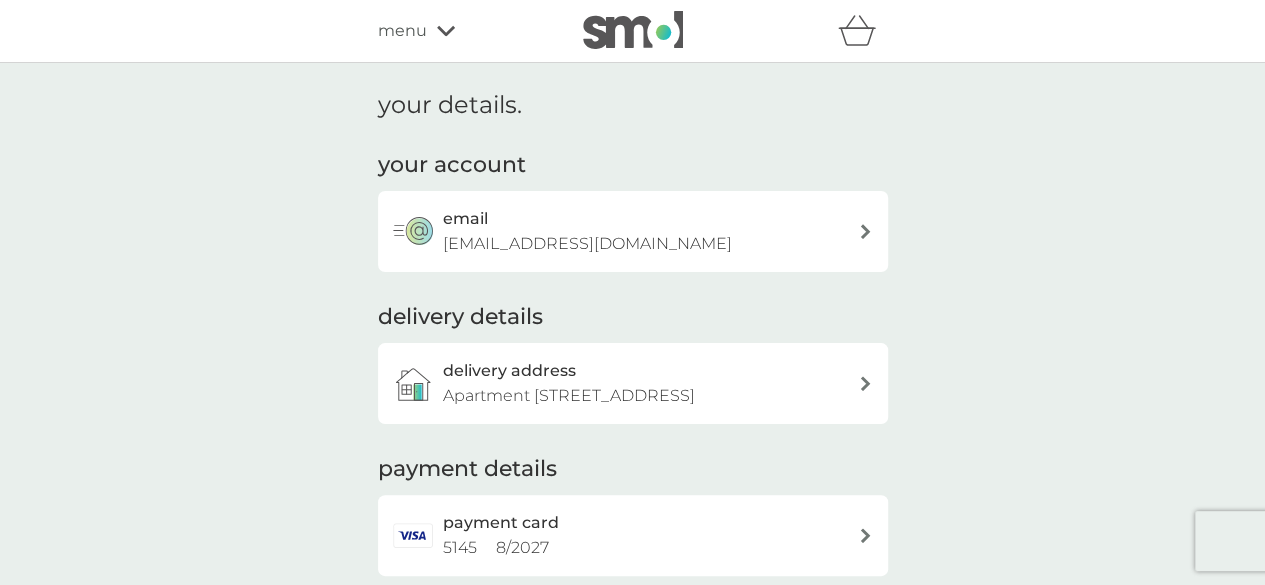 click at bounding box center (633, 30) 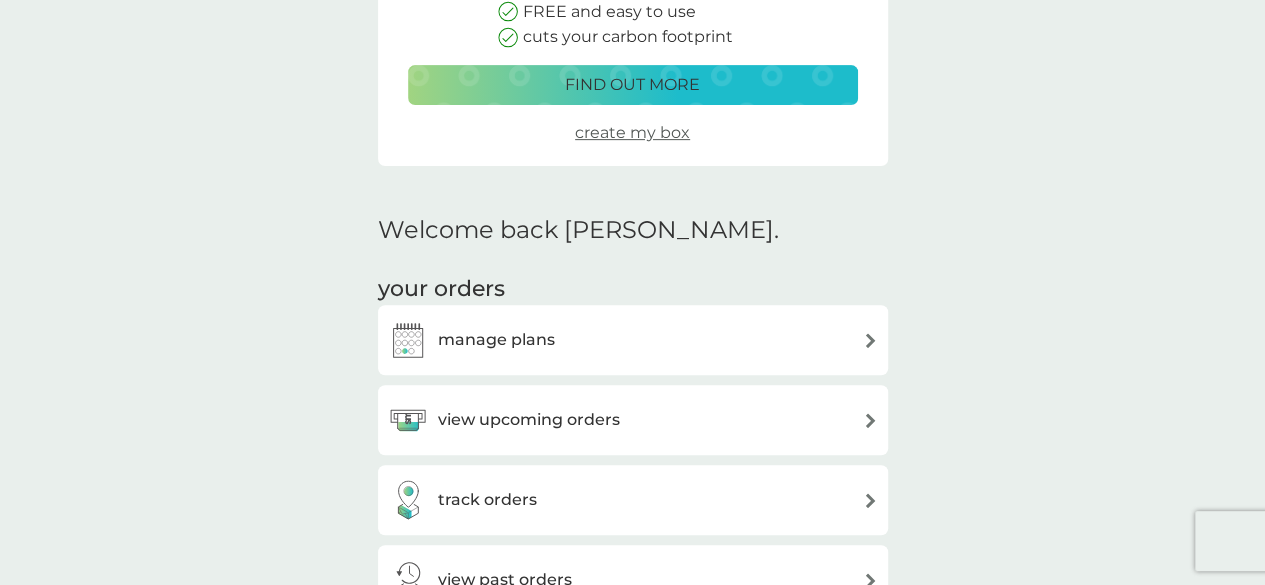 scroll, scrollTop: 565, scrollLeft: 0, axis: vertical 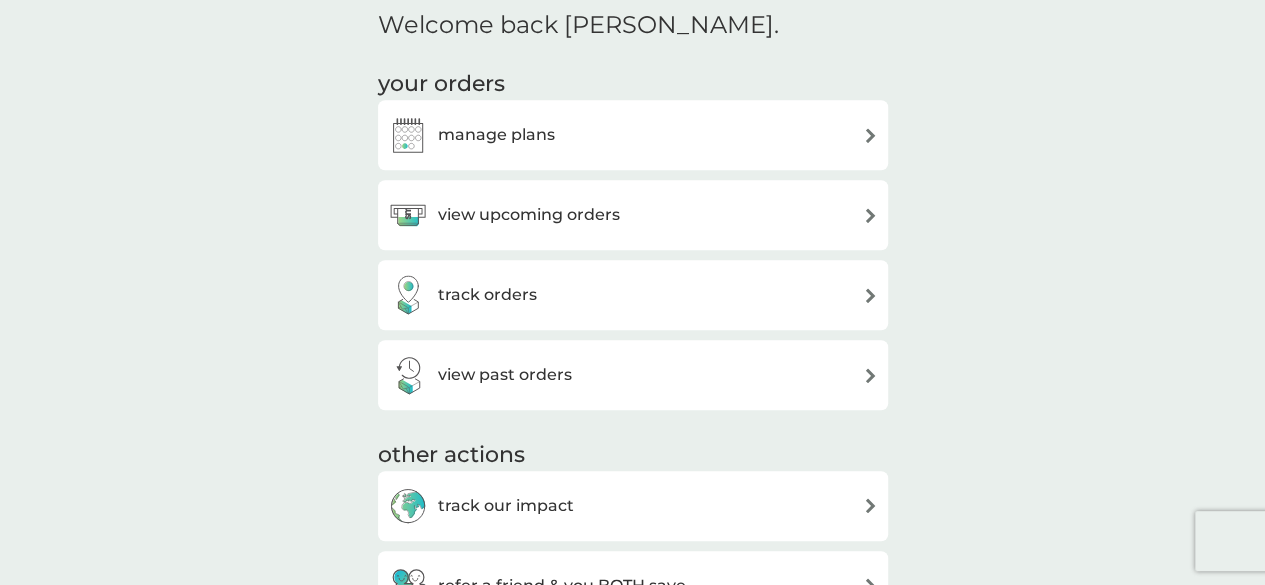 click on "manage plans" at bounding box center (496, 135) 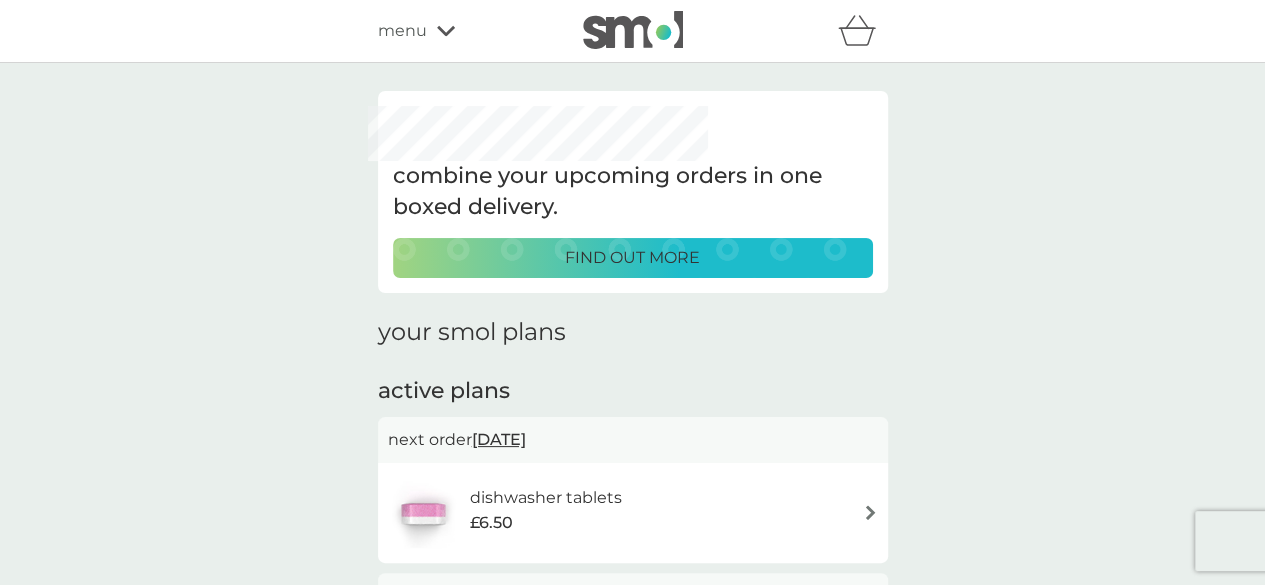 scroll, scrollTop: 165, scrollLeft: 0, axis: vertical 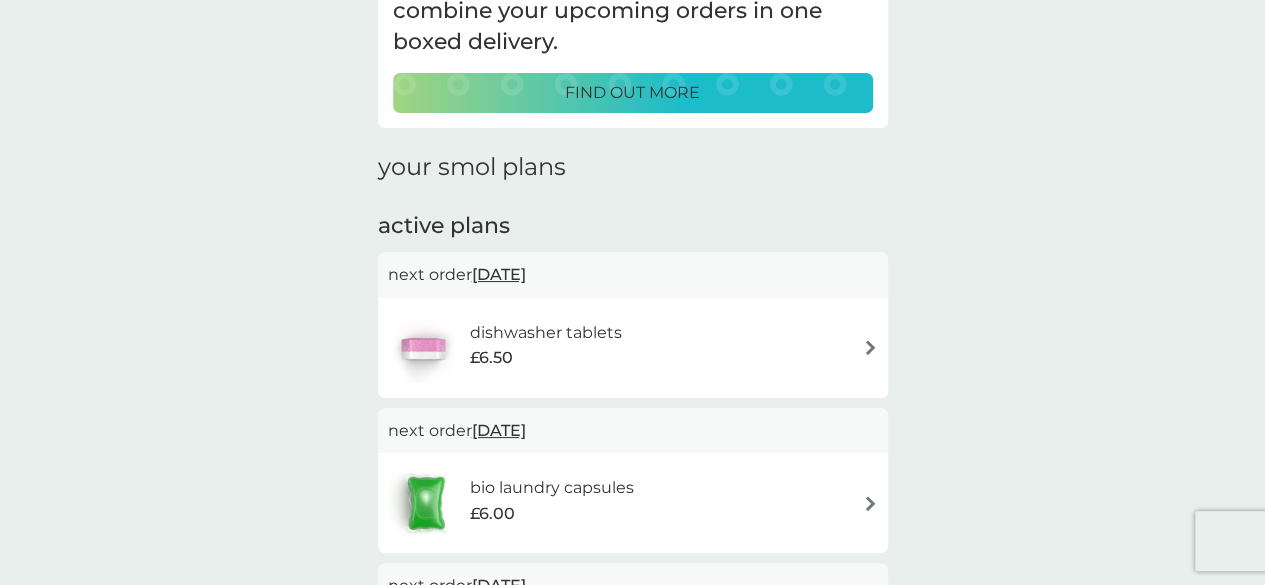 click on "£6.50" at bounding box center [545, 358] 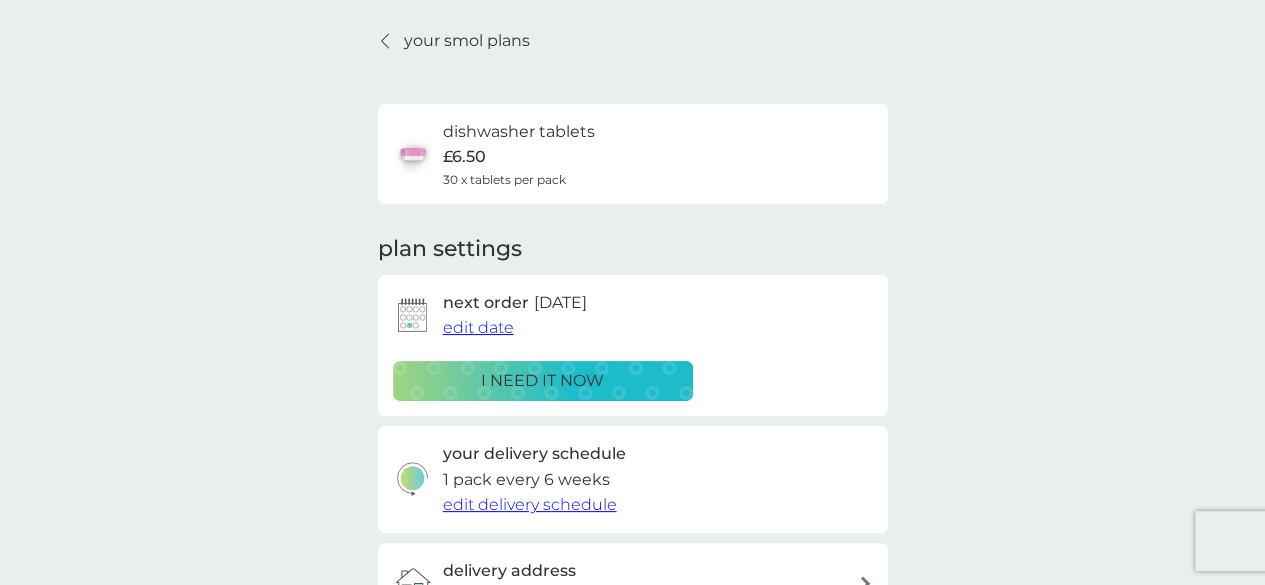 scroll, scrollTop: 0, scrollLeft: 0, axis: both 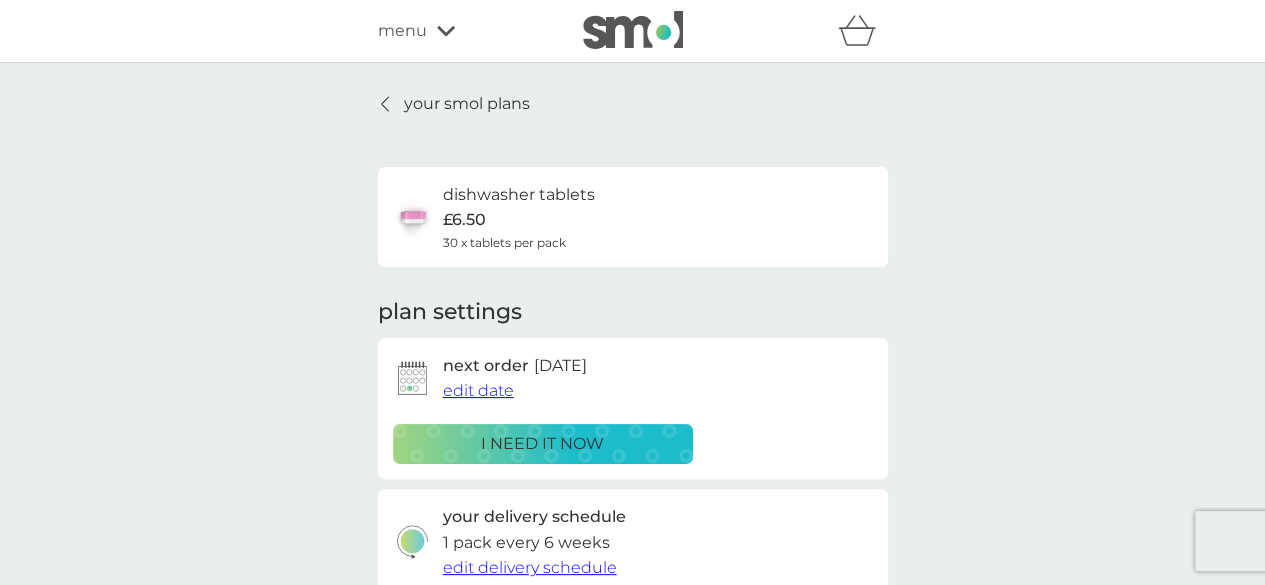 click on "your smol plans" at bounding box center [467, 104] 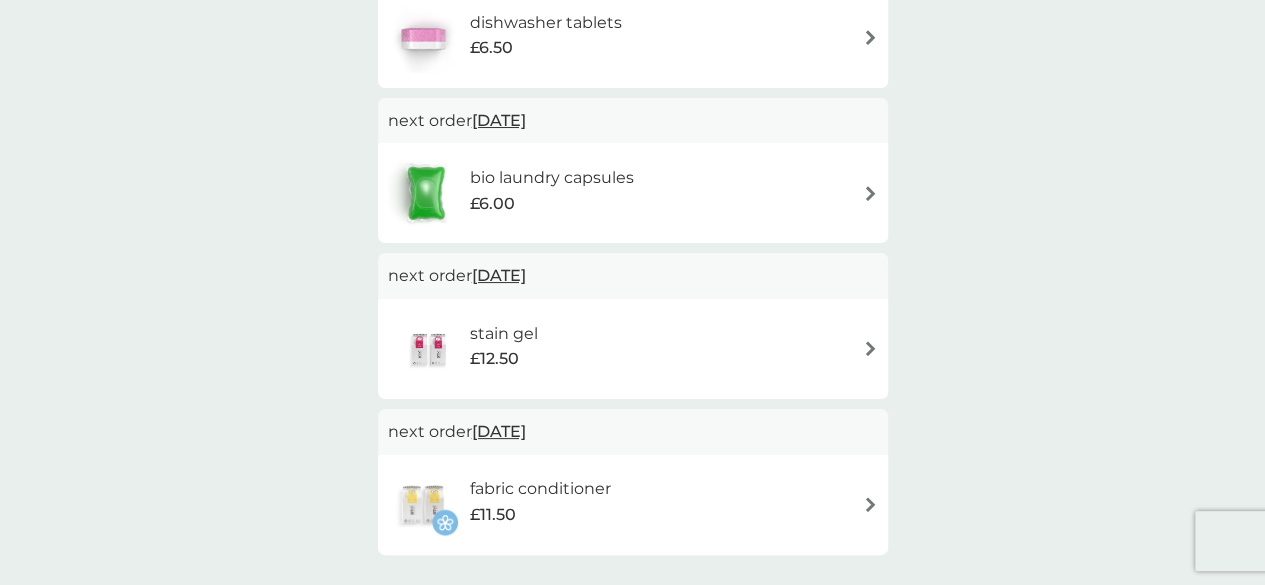 scroll, scrollTop: 0, scrollLeft: 0, axis: both 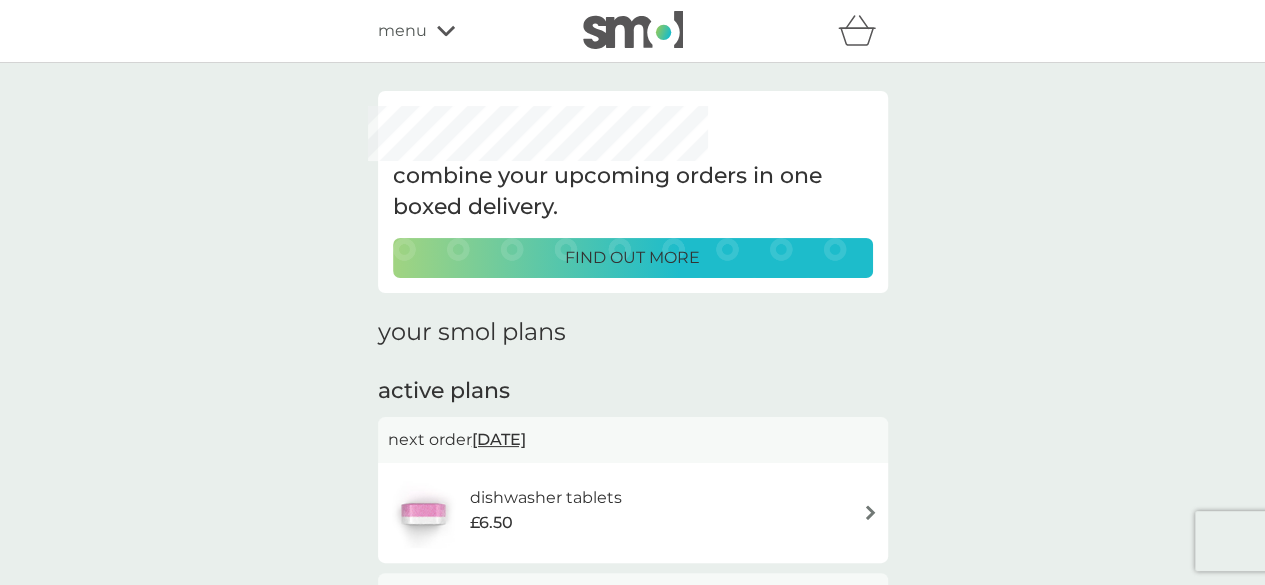 click on "menu" at bounding box center [402, 31] 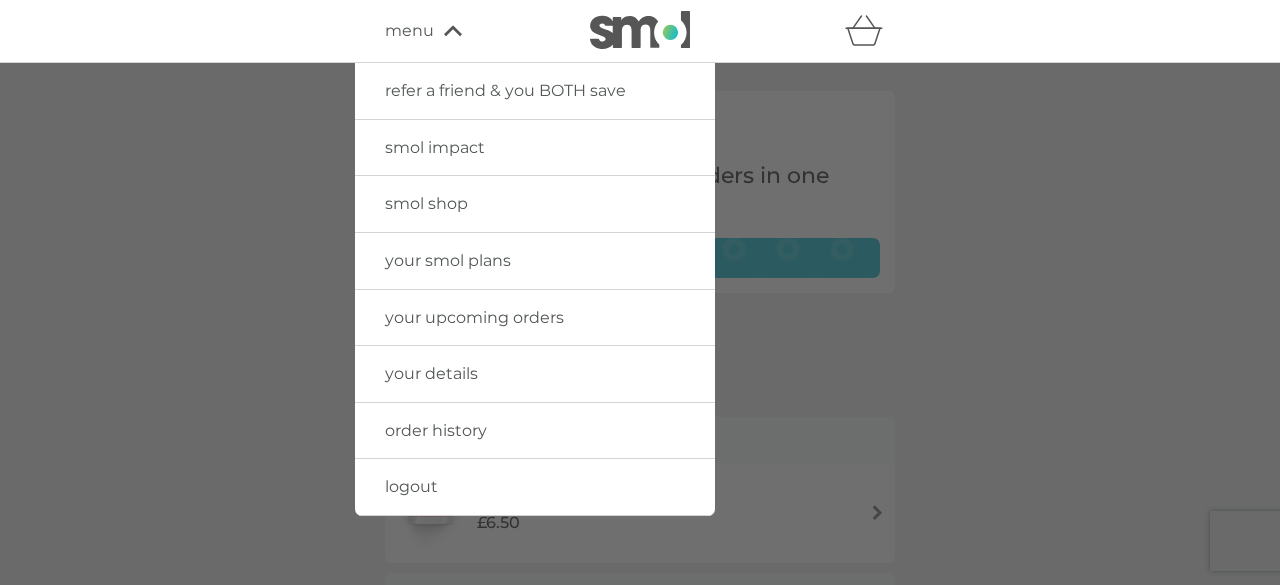click on "smol shop" at bounding box center [426, 203] 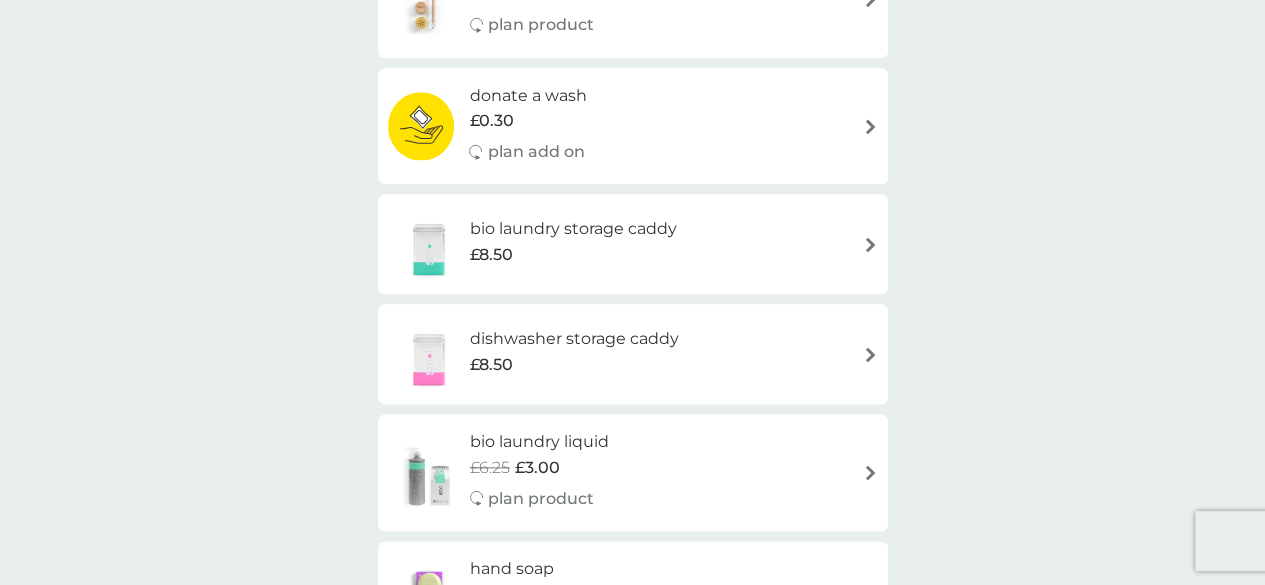 scroll, scrollTop: 1102, scrollLeft: 0, axis: vertical 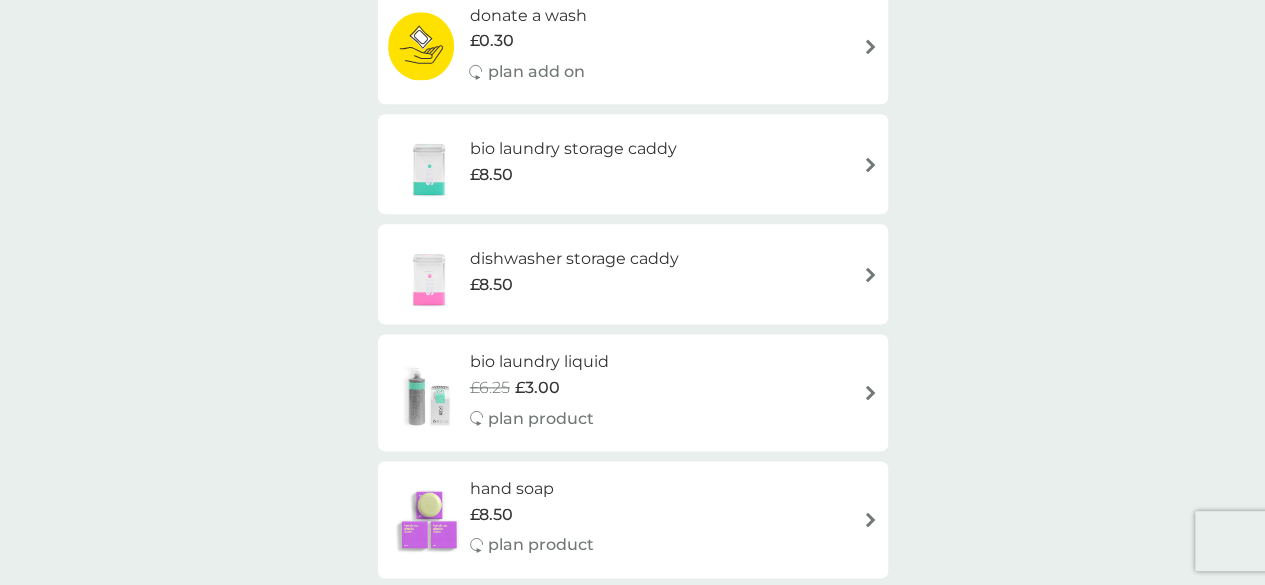 click on "£8.50" at bounding box center [573, 175] 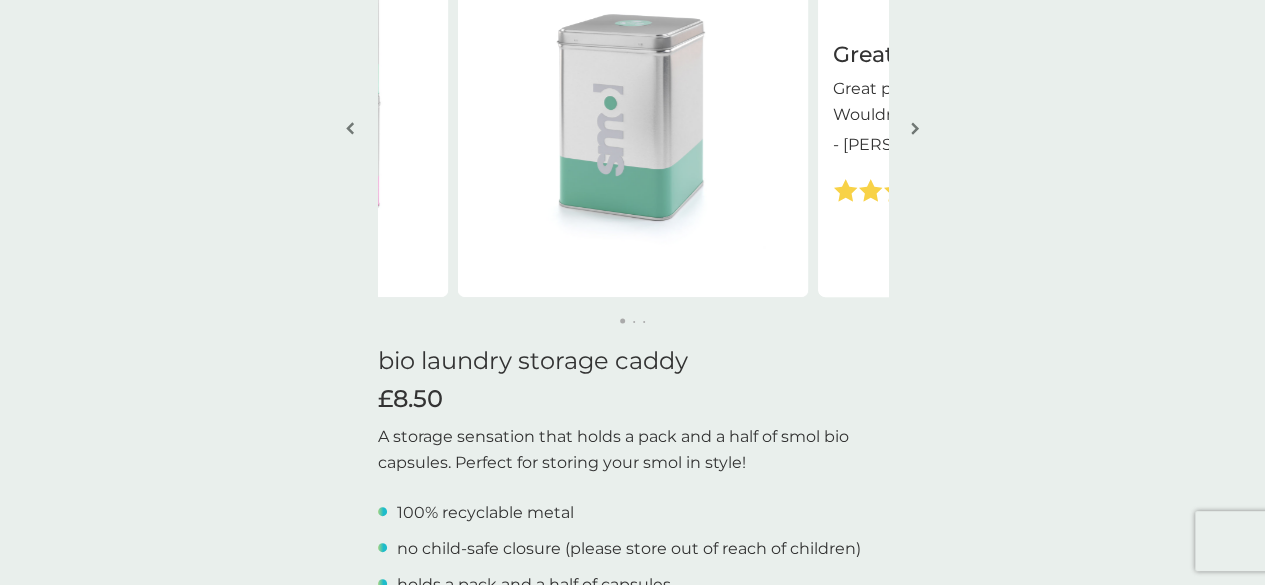 scroll, scrollTop: 196, scrollLeft: 0, axis: vertical 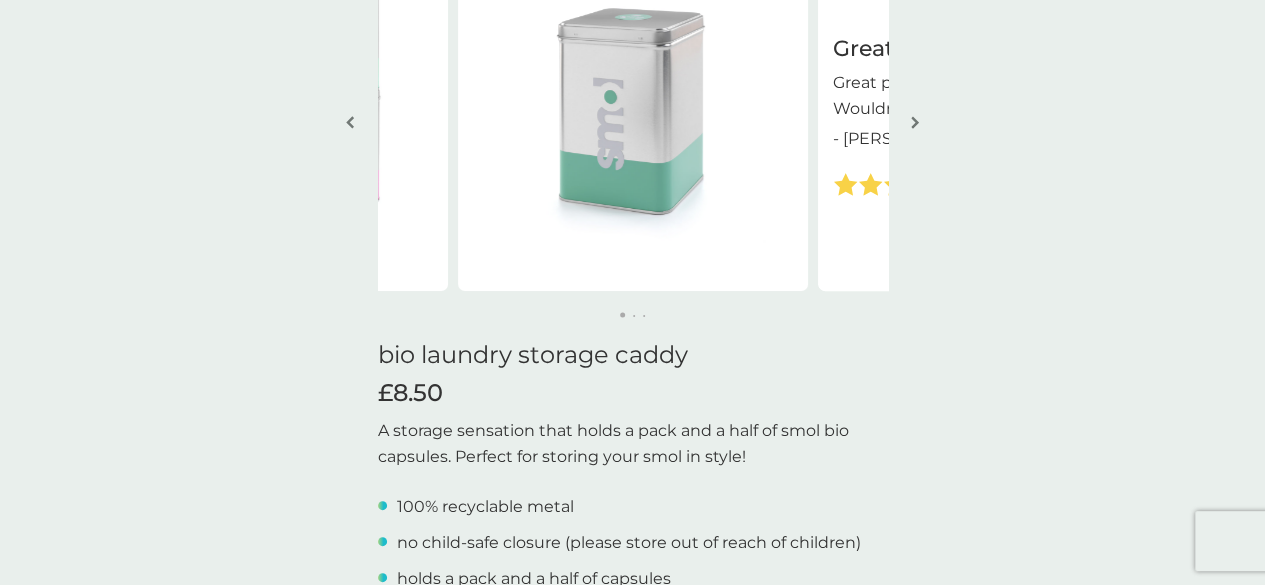 click at bounding box center [915, 124] 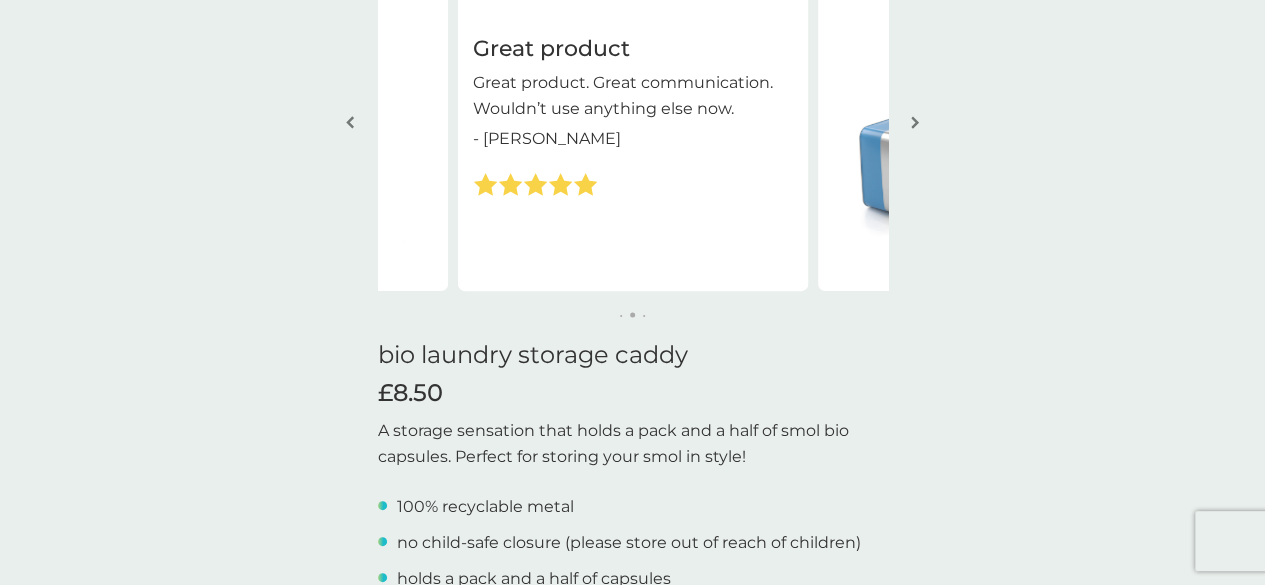click at bounding box center [915, 124] 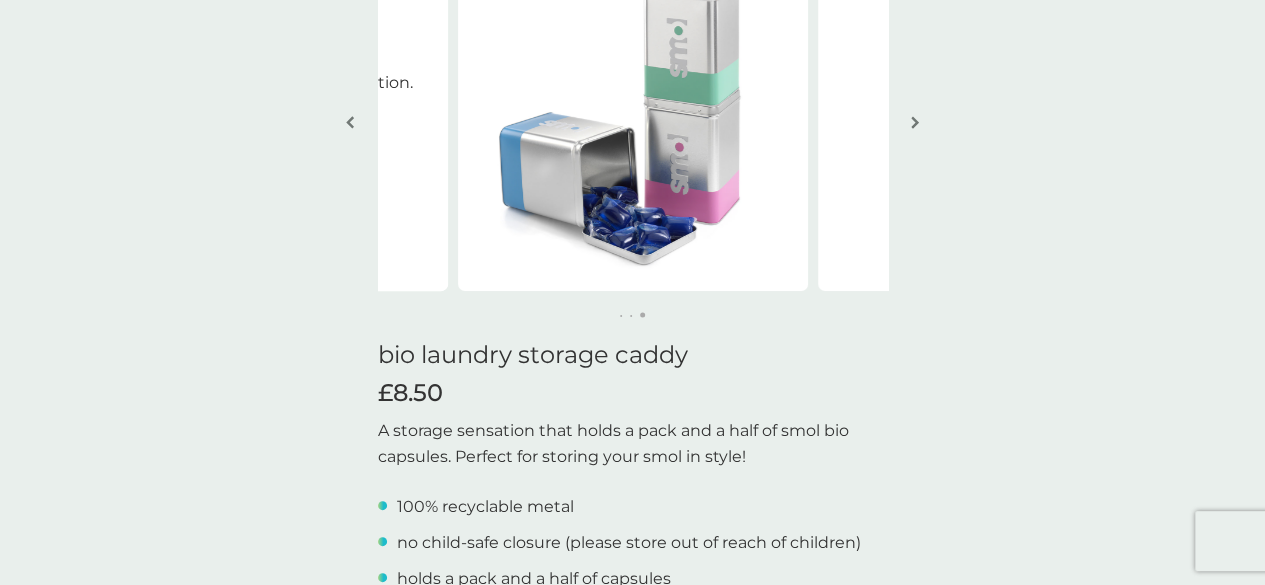 click at bounding box center [915, 124] 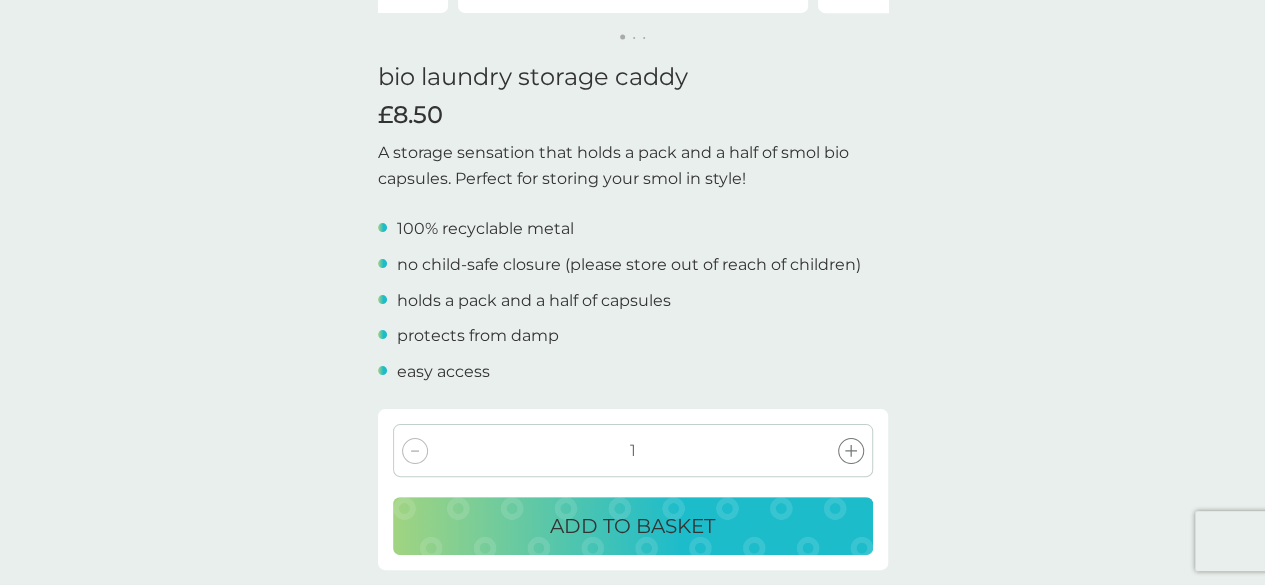 scroll, scrollTop: 551, scrollLeft: 0, axis: vertical 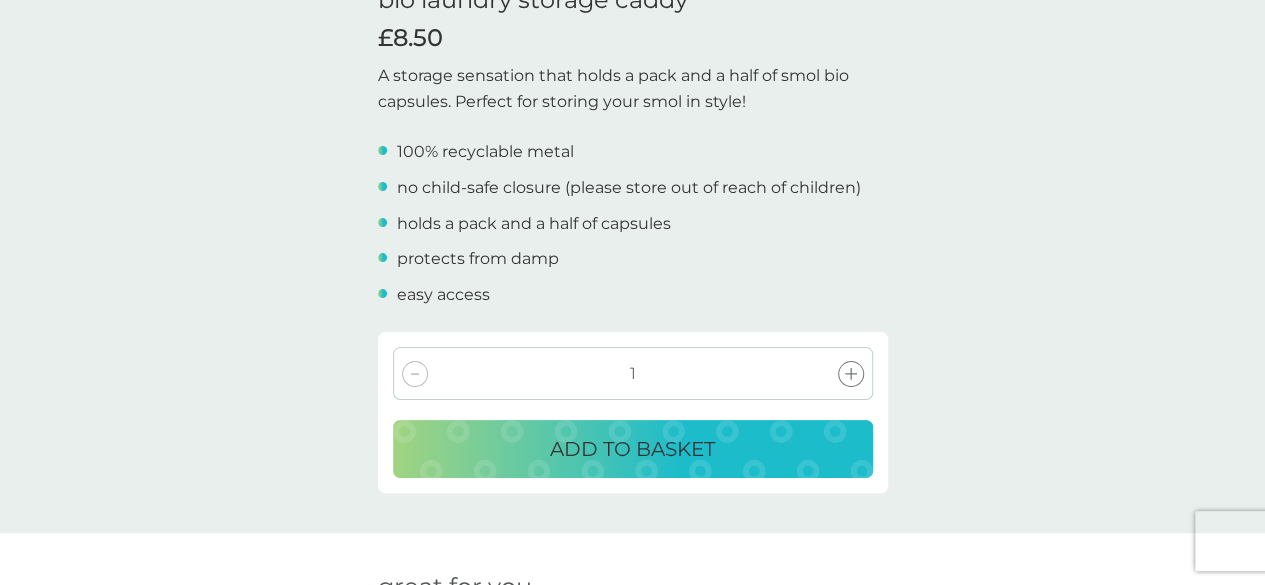 click on "ADD TO BASKET" at bounding box center [632, 449] 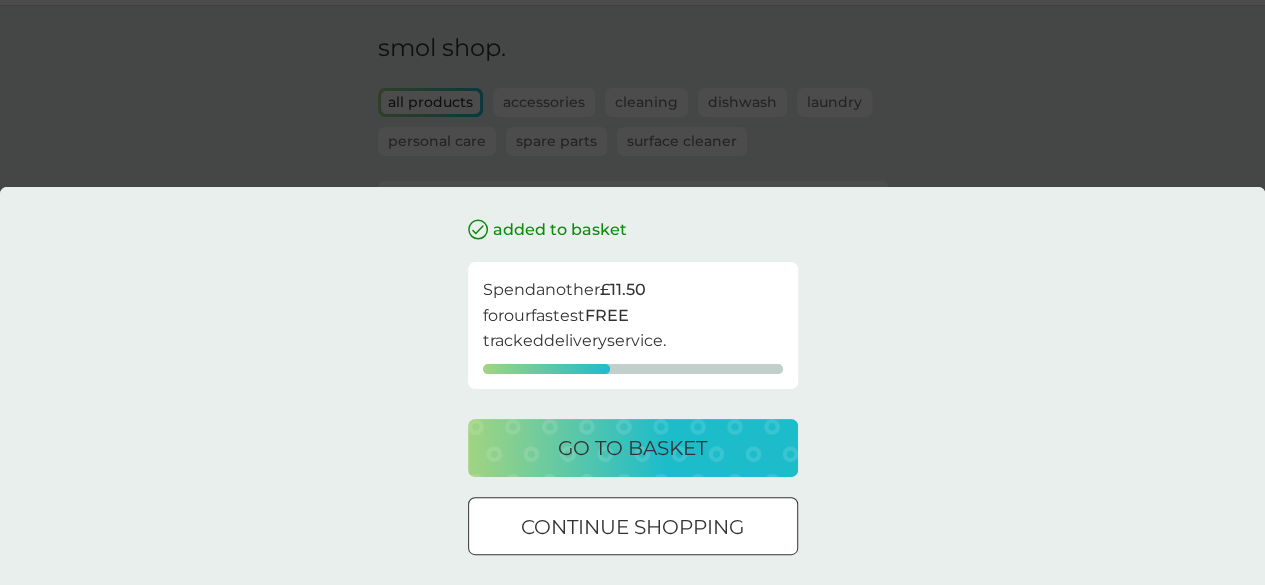 scroll, scrollTop: 58, scrollLeft: 0, axis: vertical 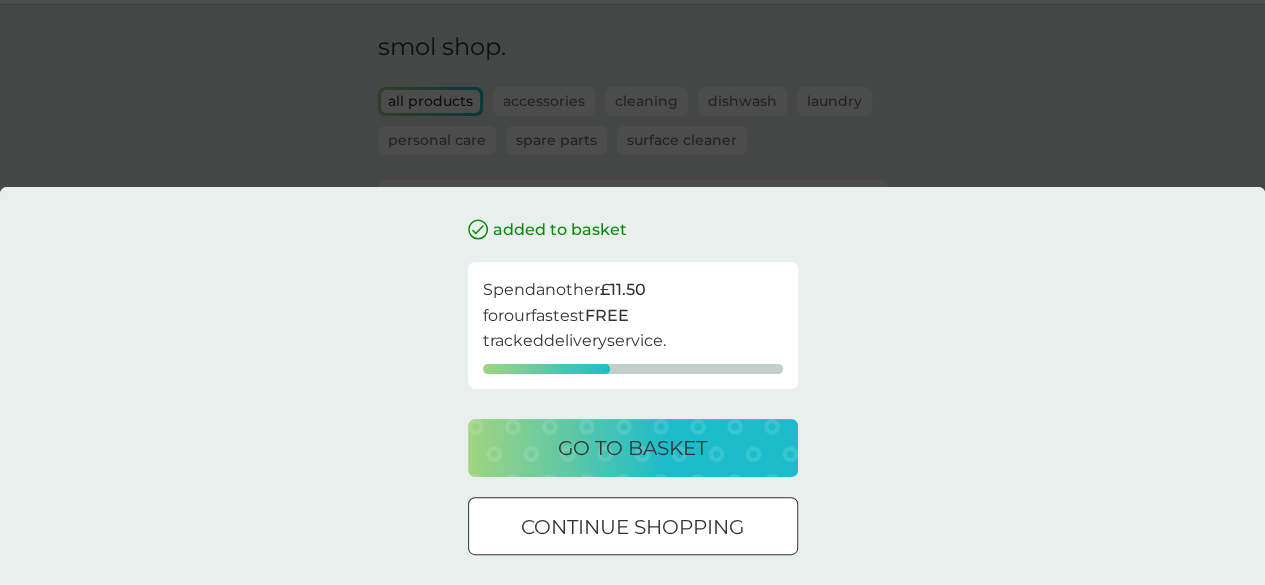 click on "continue shopping" at bounding box center [632, 527] 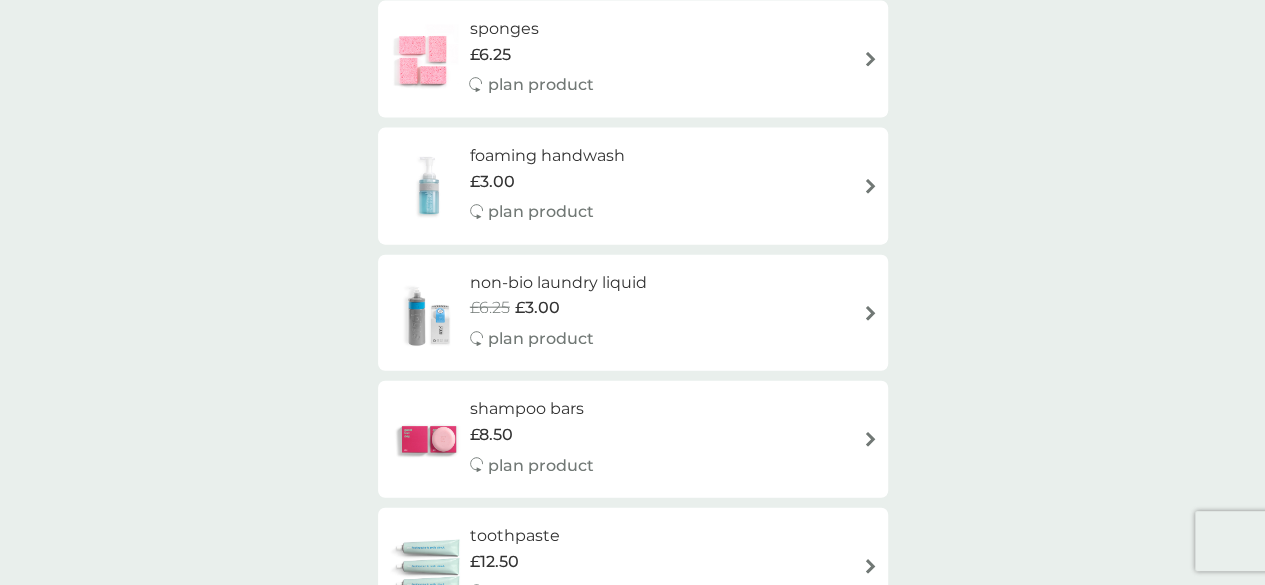scroll, scrollTop: 2198, scrollLeft: 0, axis: vertical 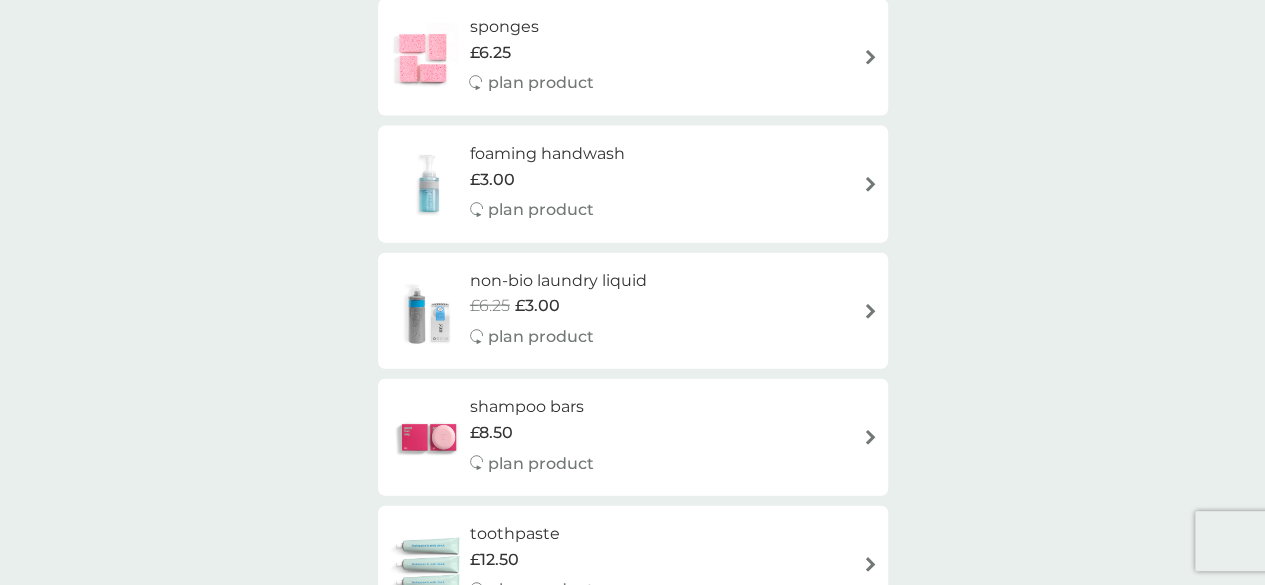 click on "non-bio laundry liquid £6.25 £3.00 plan product" at bounding box center [633, 311] 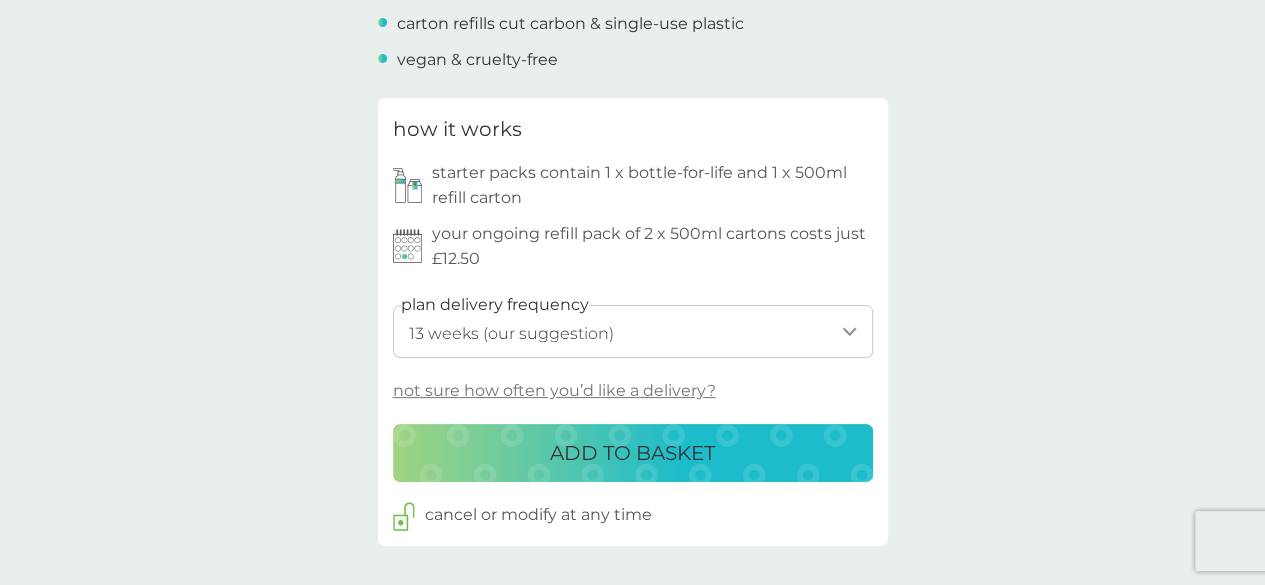 scroll, scrollTop: 863, scrollLeft: 0, axis: vertical 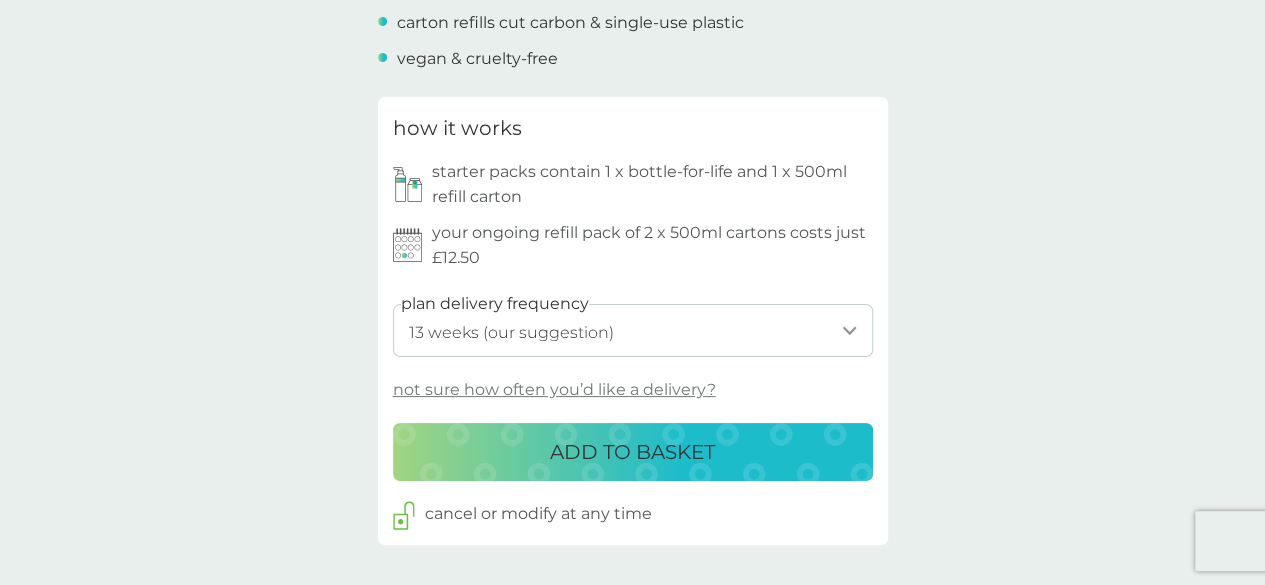 click on "1 week  2 weeks  3 weeks  4 weeks  5 weeks  6 weeks  7 weeks  8 weeks  9 weeks  10 weeks  11 weeks  12 weeks  13 weeks (our suggestion) 14 weeks  15 weeks  16 weeks  17 weeks  18 weeks  19 weeks  20 weeks  21 weeks  22 weeks  23 weeks  24 weeks  25 weeks  26 weeks  27 weeks  28 weeks  29 weeks  30 weeks  31 weeks  32 weeks  33 weeks  34 weeks  35 weeks" at bounding box center [633, 330] 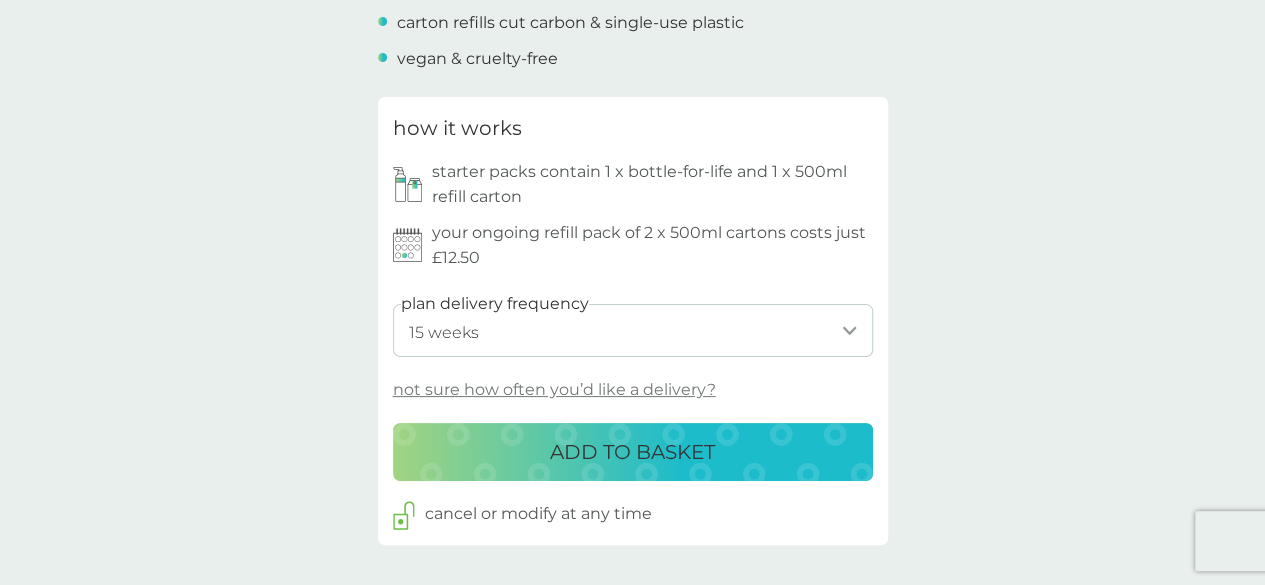 click on "1 week  2 weeks  3 weeks  4 weeks  5 weeks  6 weeks  7 weeks  8 weeks  9 weeks  10 weeks  11 weeks  12 weeks  13 weeks (our suggestion) 14 weeks  15 weeks  16 weeks  17 weeks  18 weeks  19 weeks  20 weeks  21 weeks  22 weeks  23 weeks  24 weeks  25 weeks  26 weeks  27 weeks  28 weeks  29 weeks  30 weeks  31 weeks  32 weeks  33 weeks  34 weeks  35 weeks" at bounding box center (633, 330) 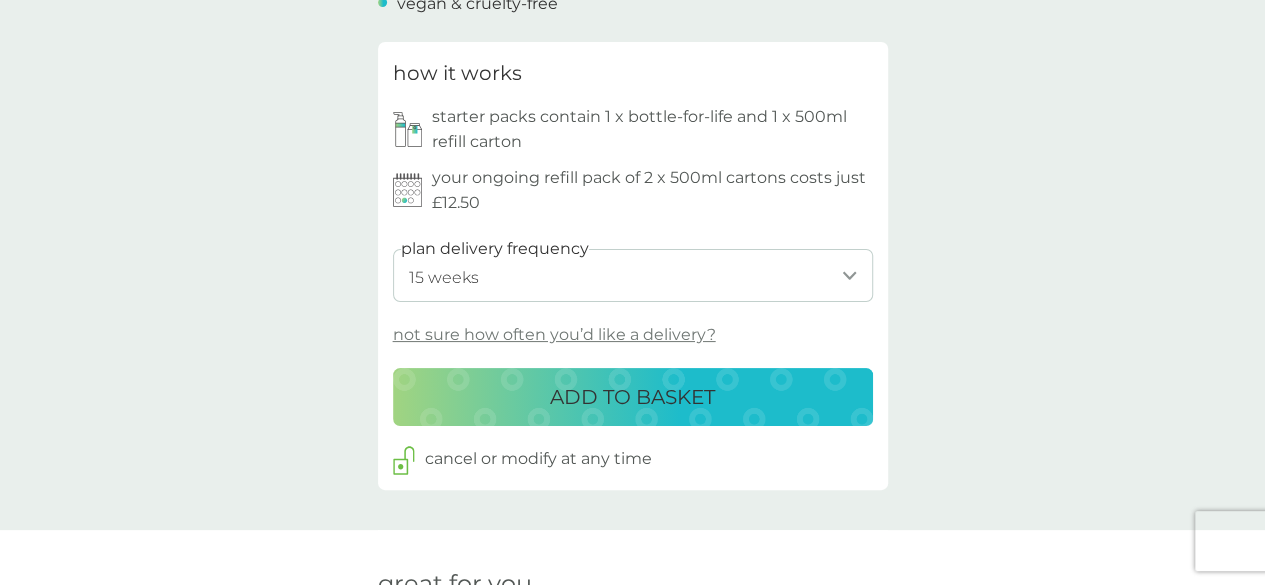 scroll, scrollTop: 917, scrollLeft: 0, axis: vertical 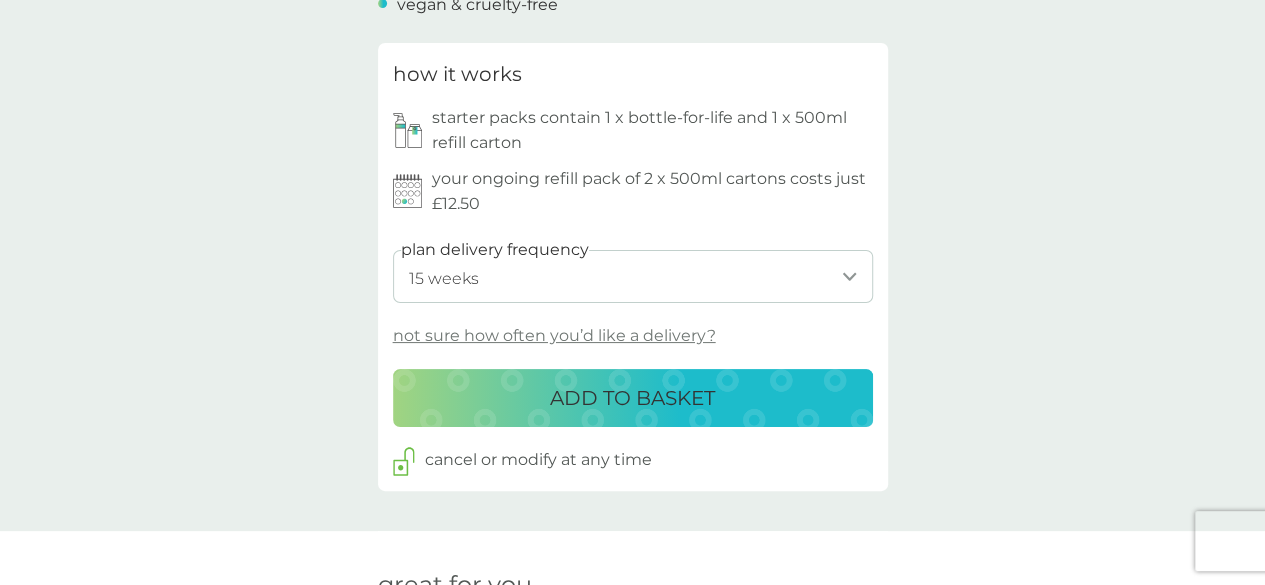 click on "1 week  2 weeks  3 weeks  4 weeks  5 weeks  6 weeks  7 weeks  8 weeks  9 weeks  10 weeks  11 weeks  12 weeks  13 weeks (our suggestion) 14 weeks  15 weeks  16 weeks  17 weeks  18 weeks  19 weeks  20 weeks  21 weeks  22 weeks  23 weeks  24 weeks  25 weeks  26 weeks  27 weeks  28 weeks  29 weeks  30 weeks  31 weeks  32 weeks  33 weeks  34 weeks  35 weeks" at bounding box center [633, 276] 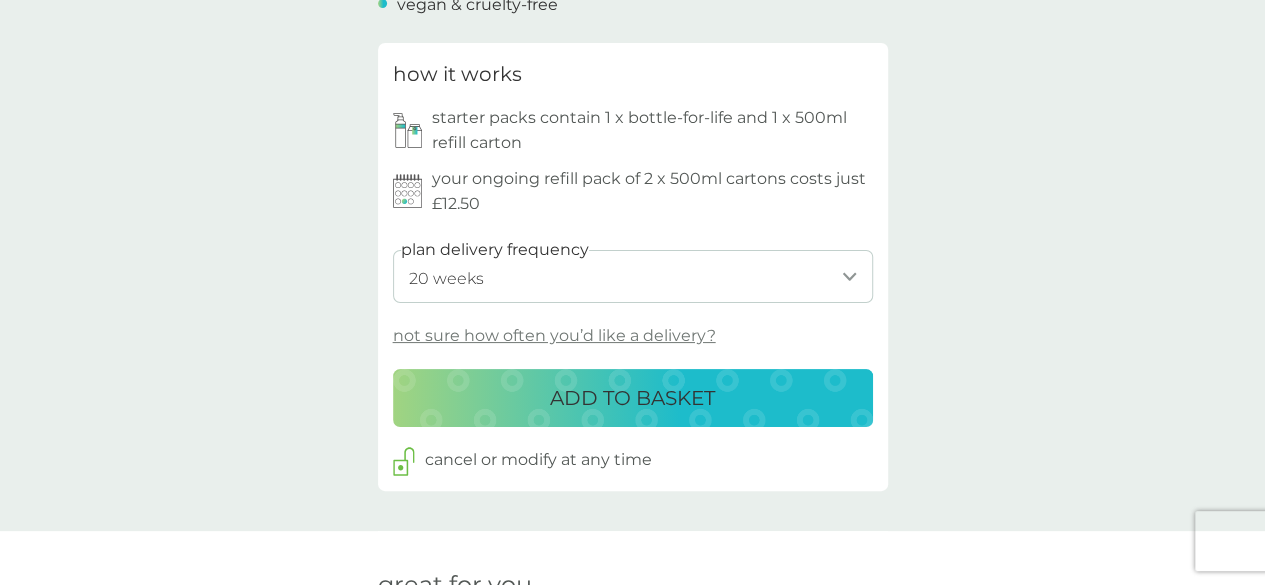 click on "1 week  2 weeks  3 weeks  4 weeks  5 weeks  6 weeks  7 weeks  8 weeks  9 weeks  10 weeks  11 weeks  12 weeks  13 weeks (our suggestion) 14 weeks  15 weeks  16 weeks  17 weeks  18 weeks  19 weeks  20 weeks  21 weeks  22 weeks  23 weeks  24 weeks  25 weeks  26 weeks  27 weeks  28 weeks  29 weeks  30 weeks  31 weeks  32 weeks  33 weeks  34 weeks  35 weeks" at bounding box center (633, 276) 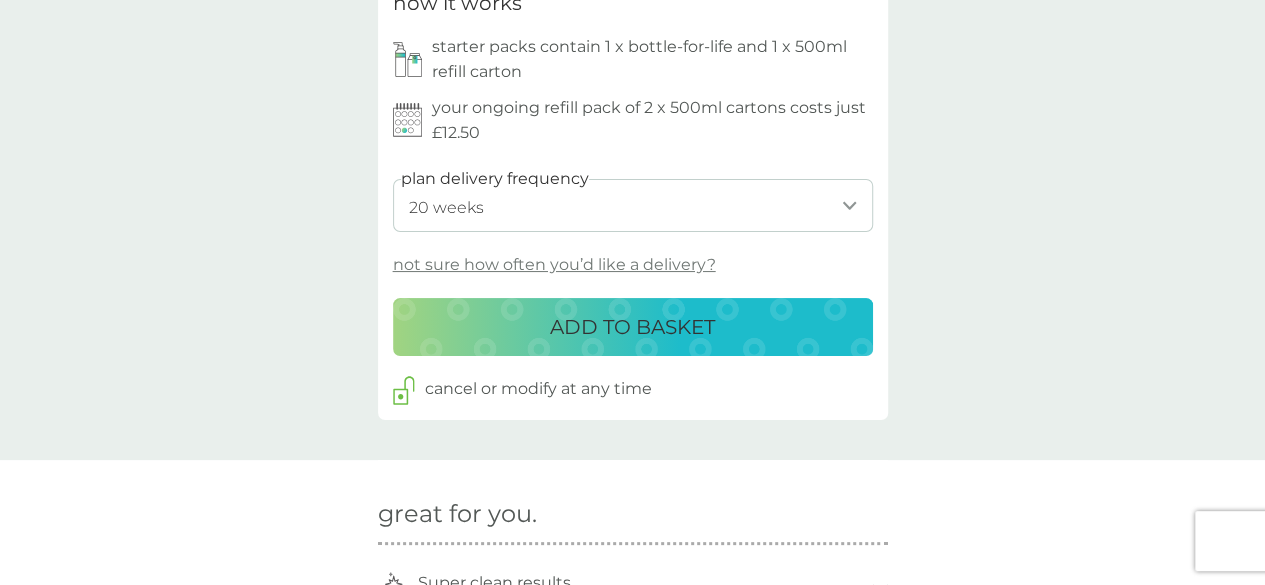 scroll, scrollTop: 975, scrollLeft: 0, axis: vertical 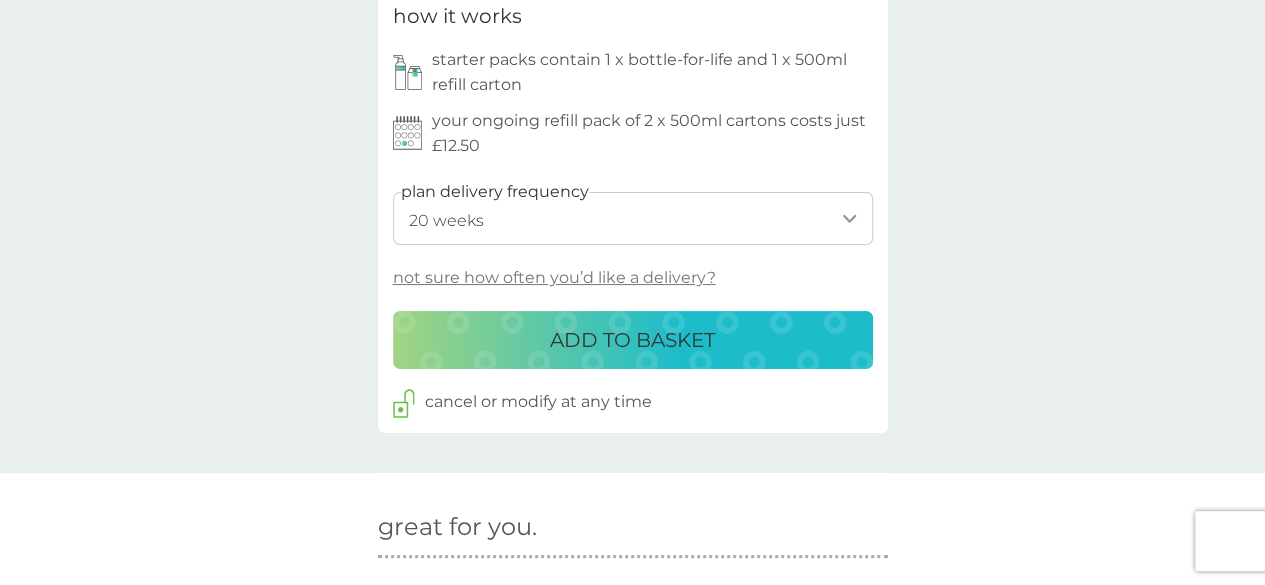 click on "ADD TO BASKET" at bounding box center [632, 340] 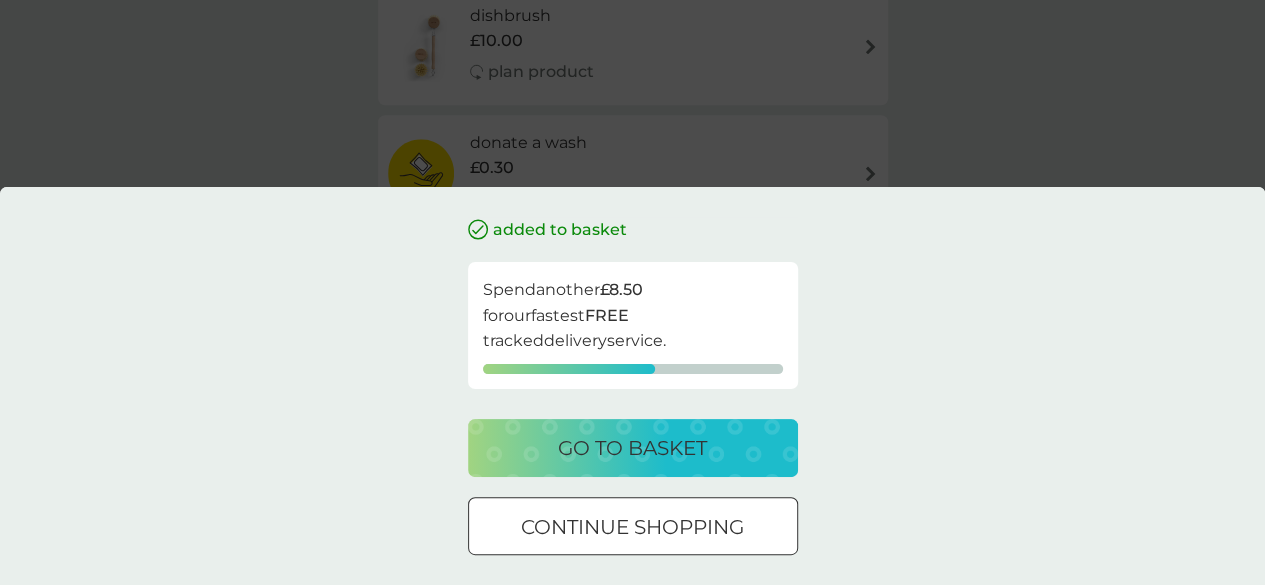 scroll, scrollTop: 0, scrollLeft: 0, axis: both 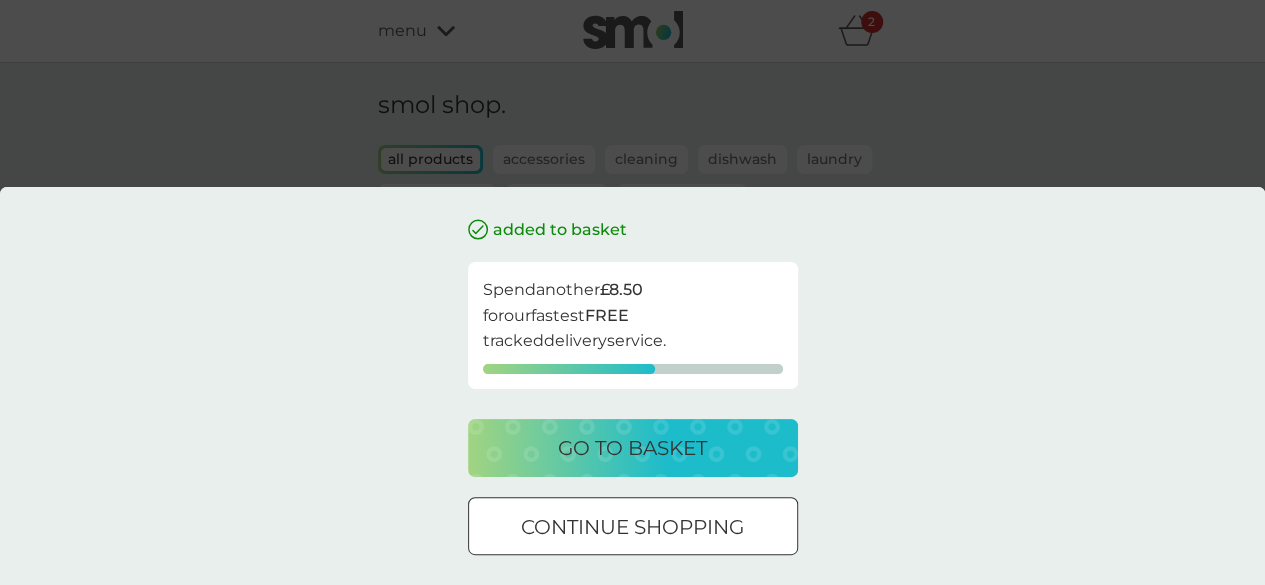 click on "continue shopping" at bounding box center [632, 527] 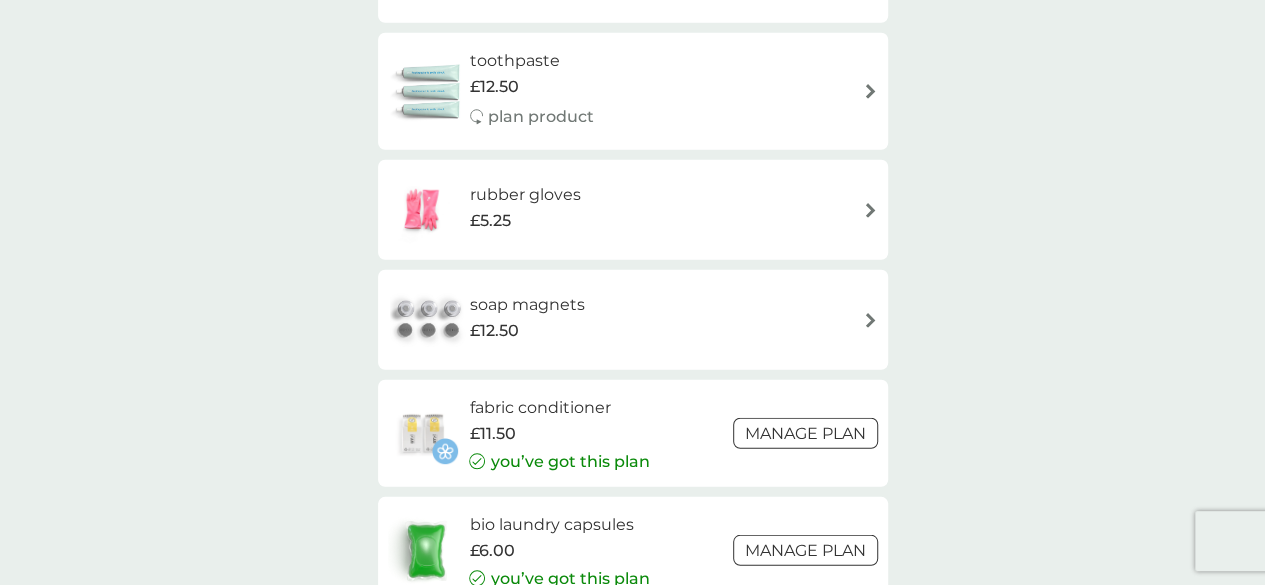 scroll, scrollTop: 2667, scrollLeft: 0, axis: vertical 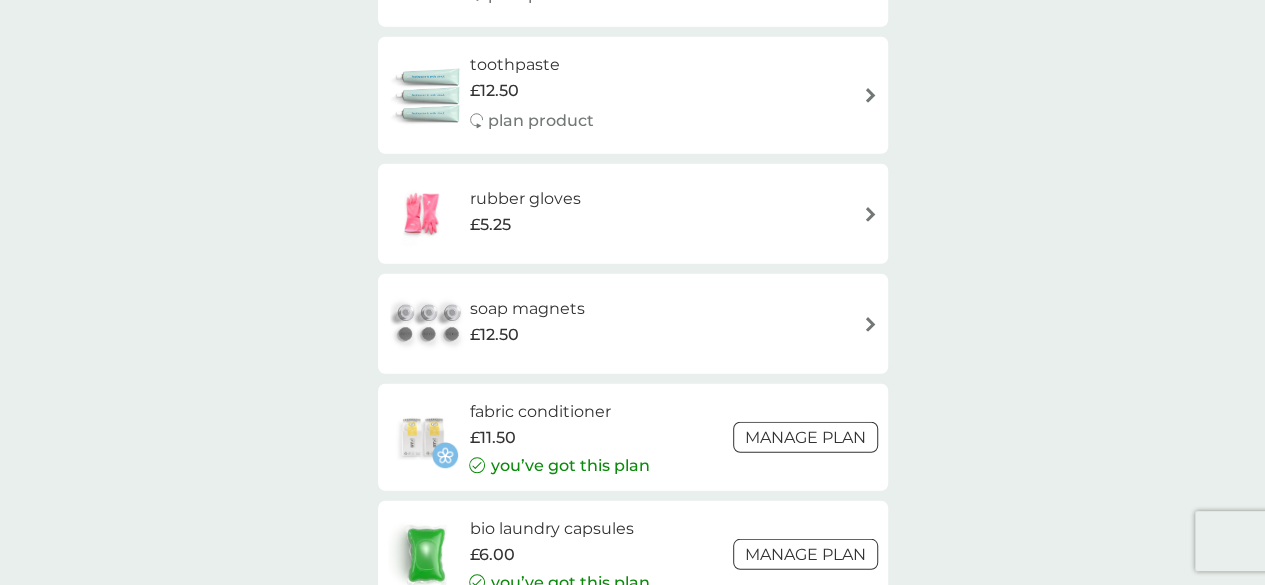 click on "rubber gloves" at bounding box center (524, 199) 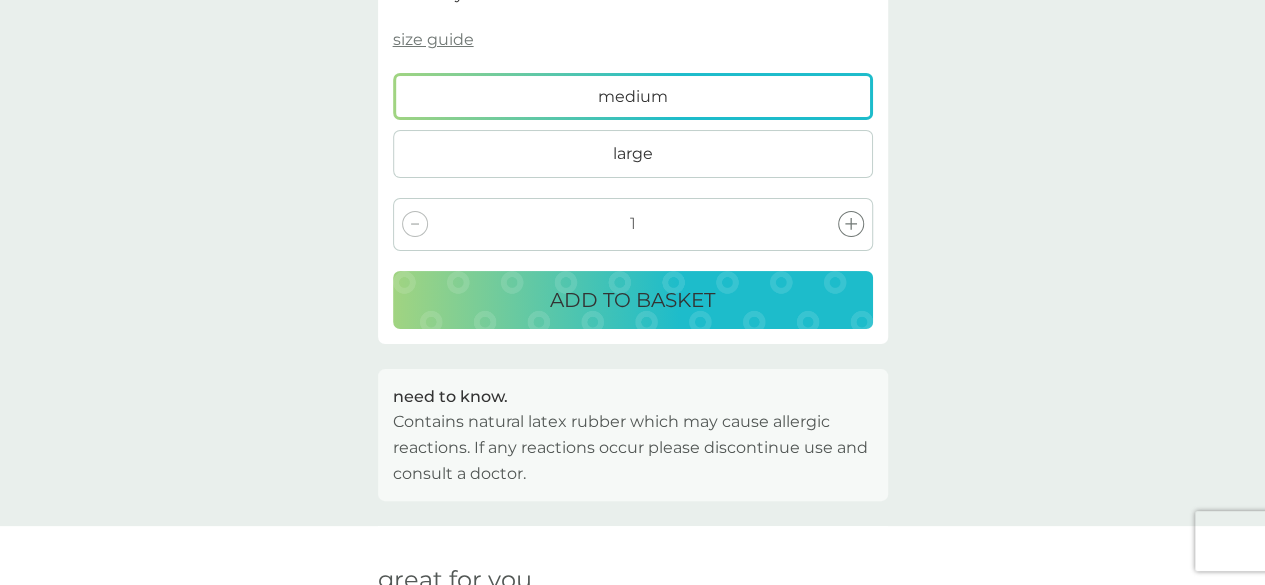 scroll, scrollTop: 898, scrollLeft: 0, axis: vertical 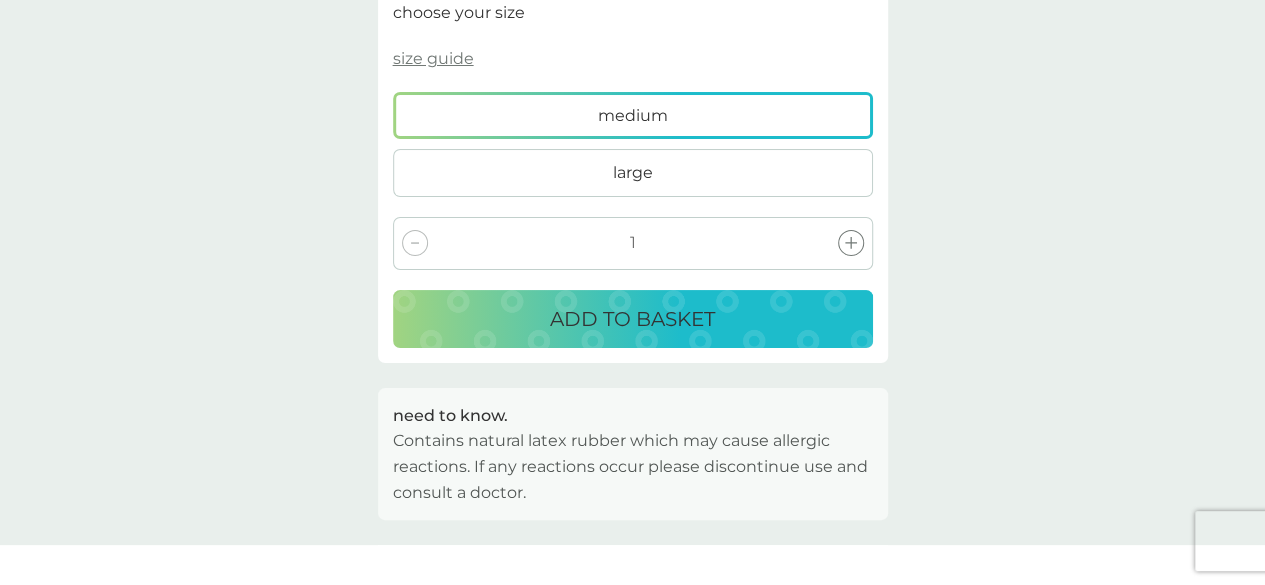 click on "large" at bounding box center (633, 173) 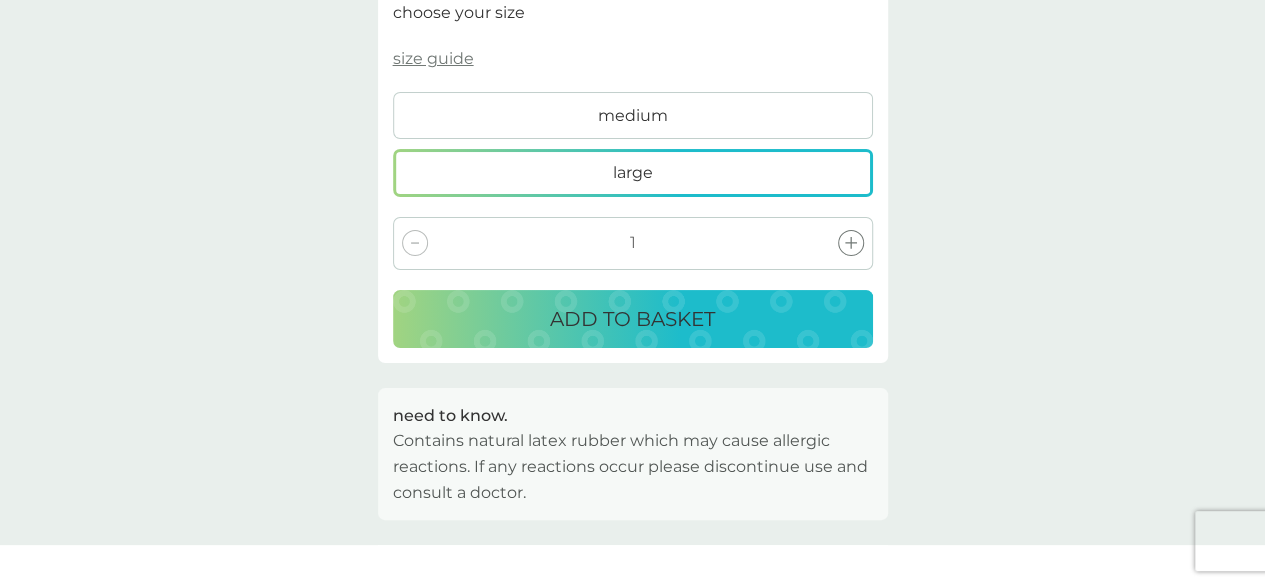 click on "ADD TO BASKET" at bounding box center [632, 319] 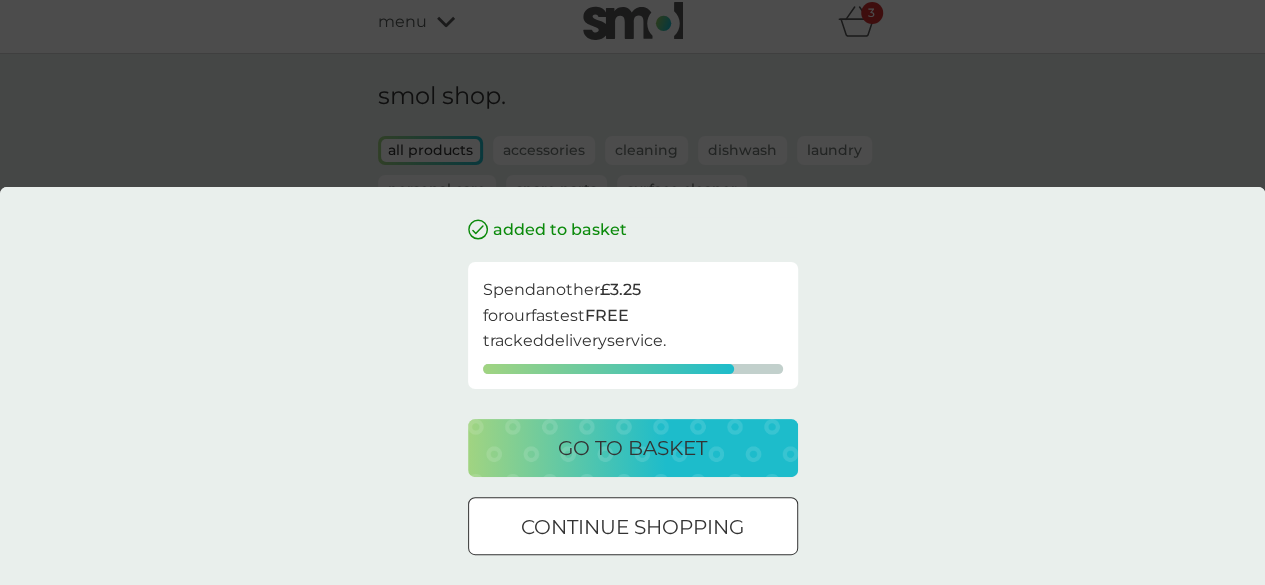 scroll, scrollTop: 12, scrollLeft: 0, axis: vertical 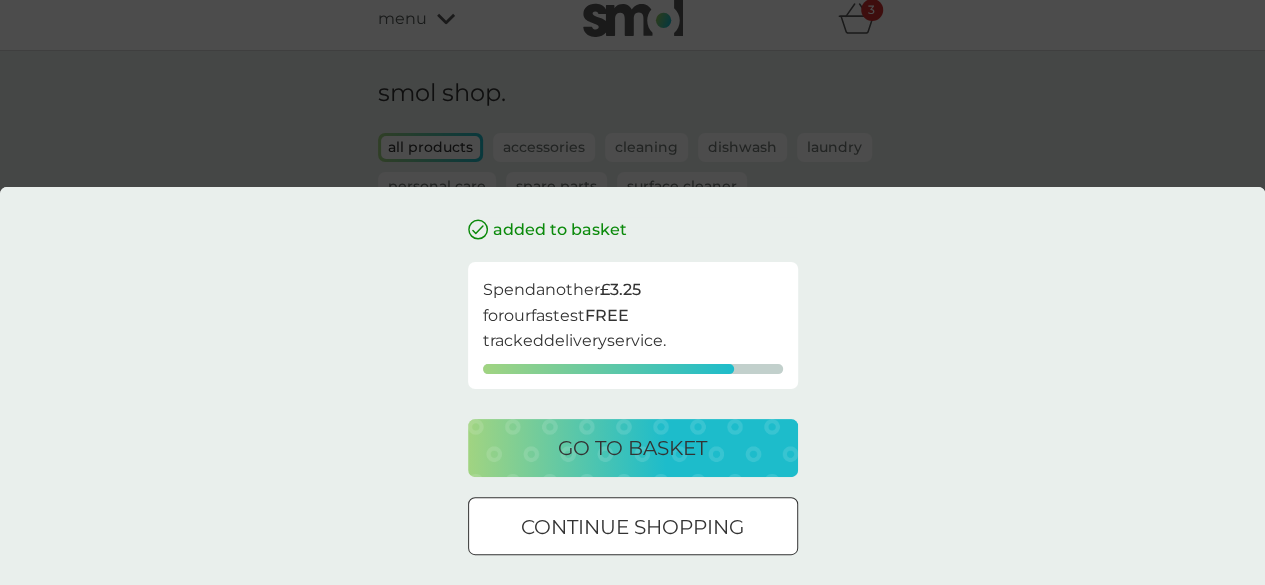 click on "continue shopping" at bounding box center (632, 527) 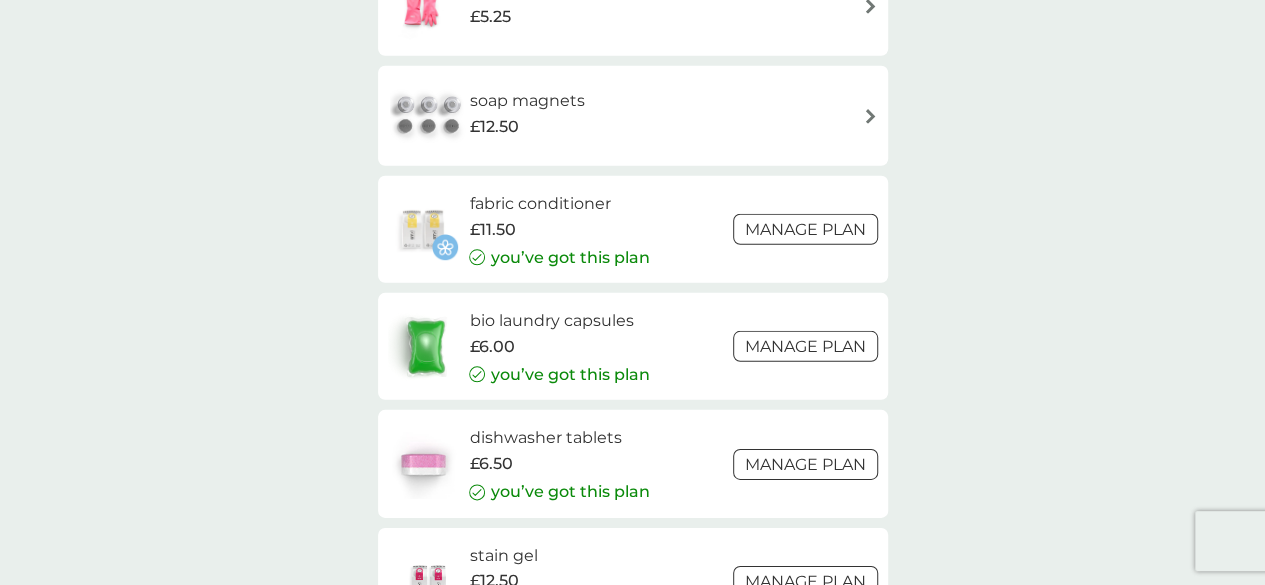 scroll, scrollTop: 2934, scrollLeft: 0, axis: vertical 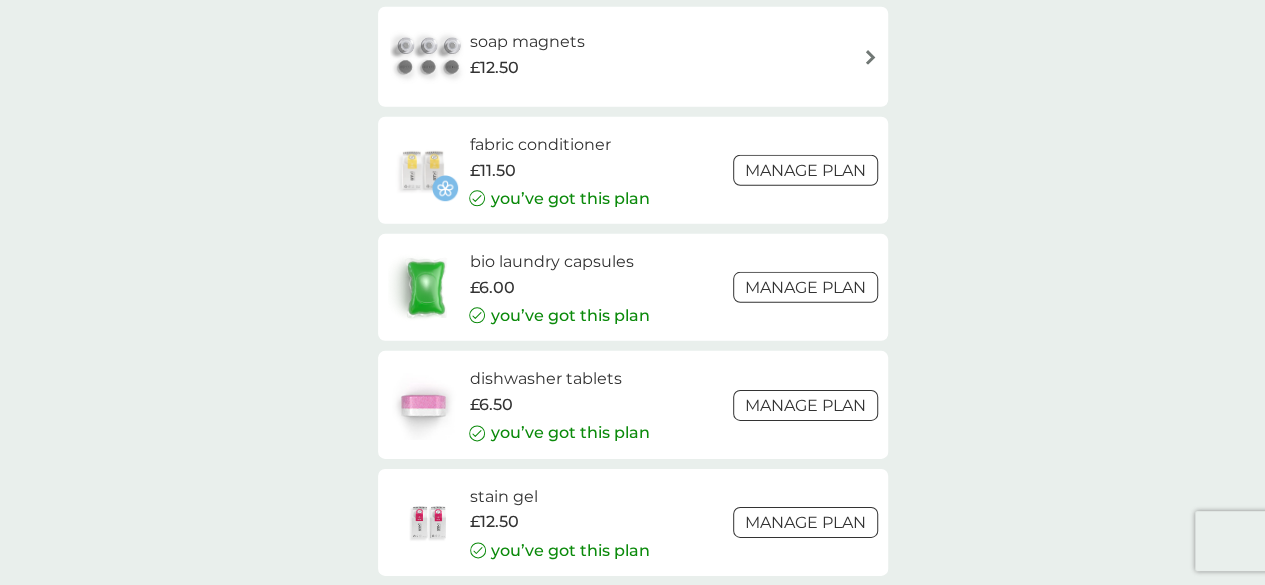 click on "you’ve got this plan" at bounding box center [569, 433] 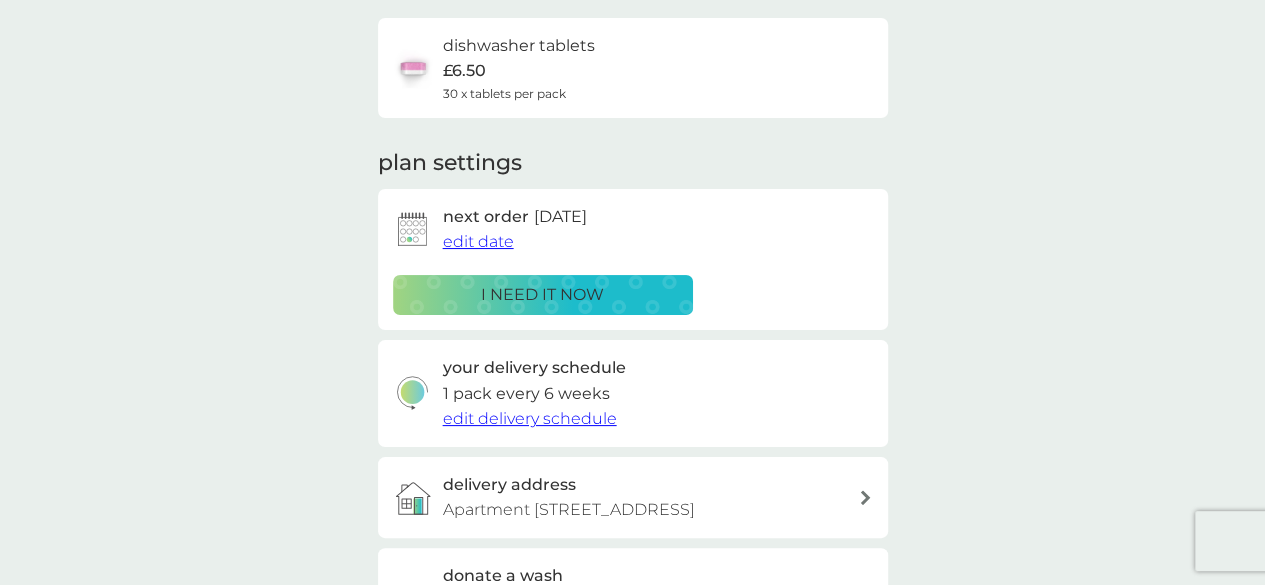 scroll, scrollTop: 152, scrollLeft: 0, axis: vertical 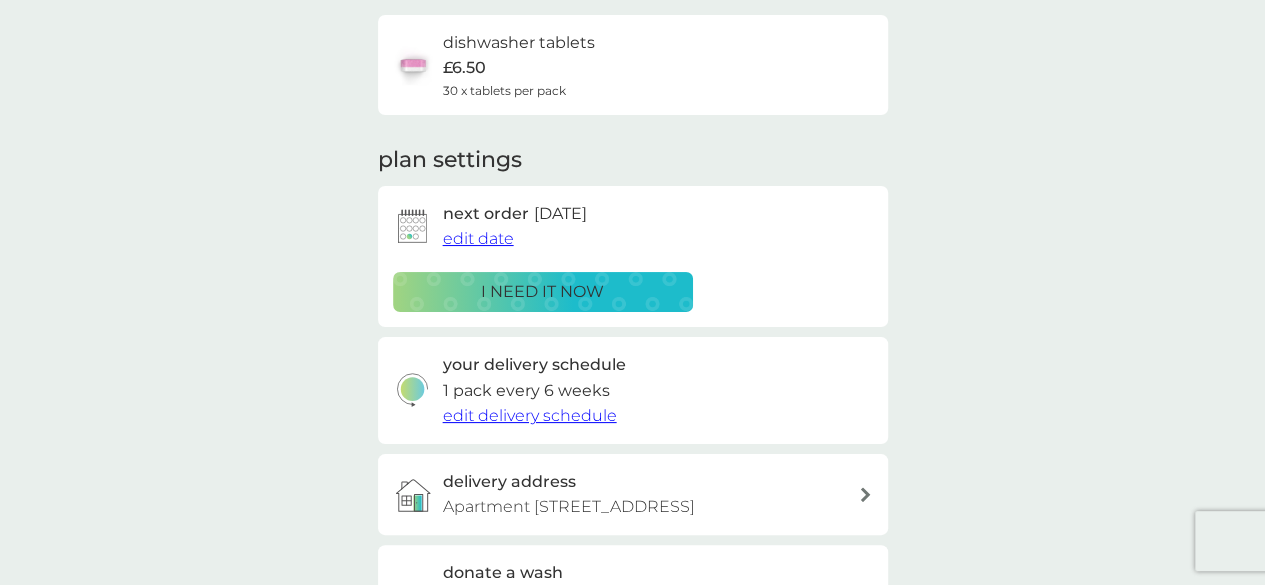 click on "i need it now" at bounding box center [542, 292] 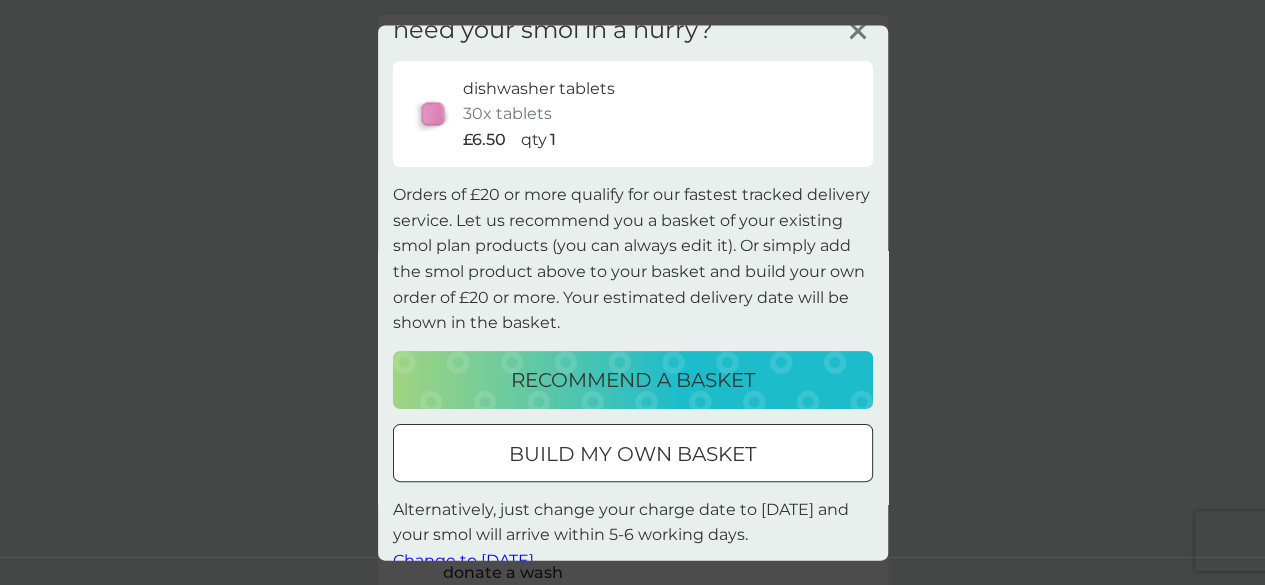scroll, scrollTop: 62, scrollLeft: 0, axis: vertical 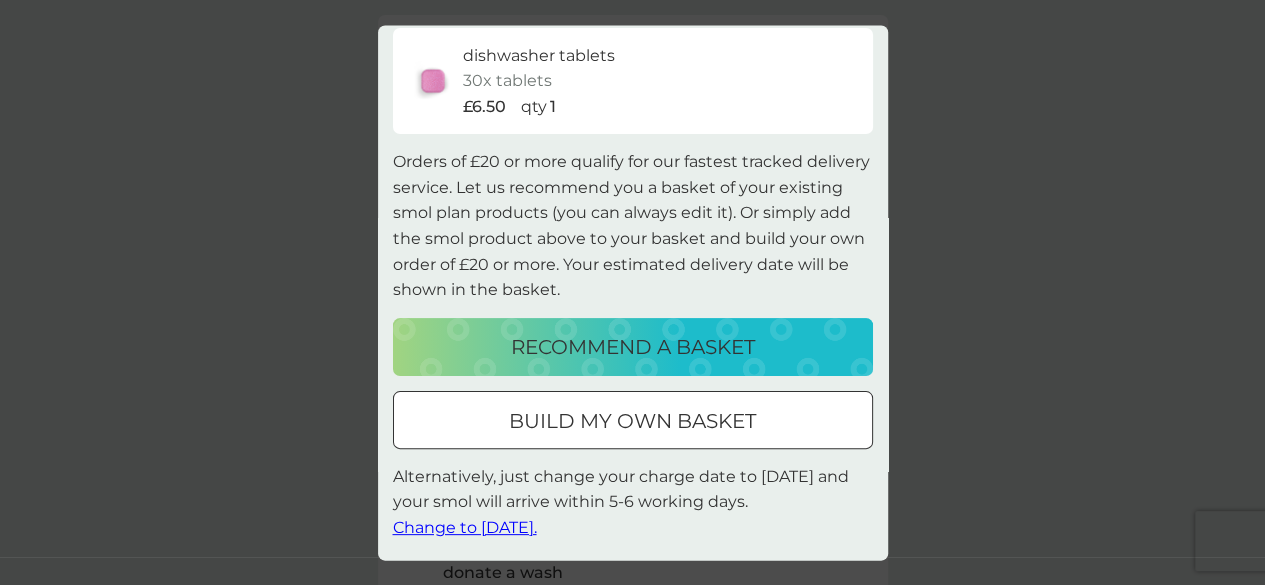 click on "build my own basket" at bounding box center [632, 421] 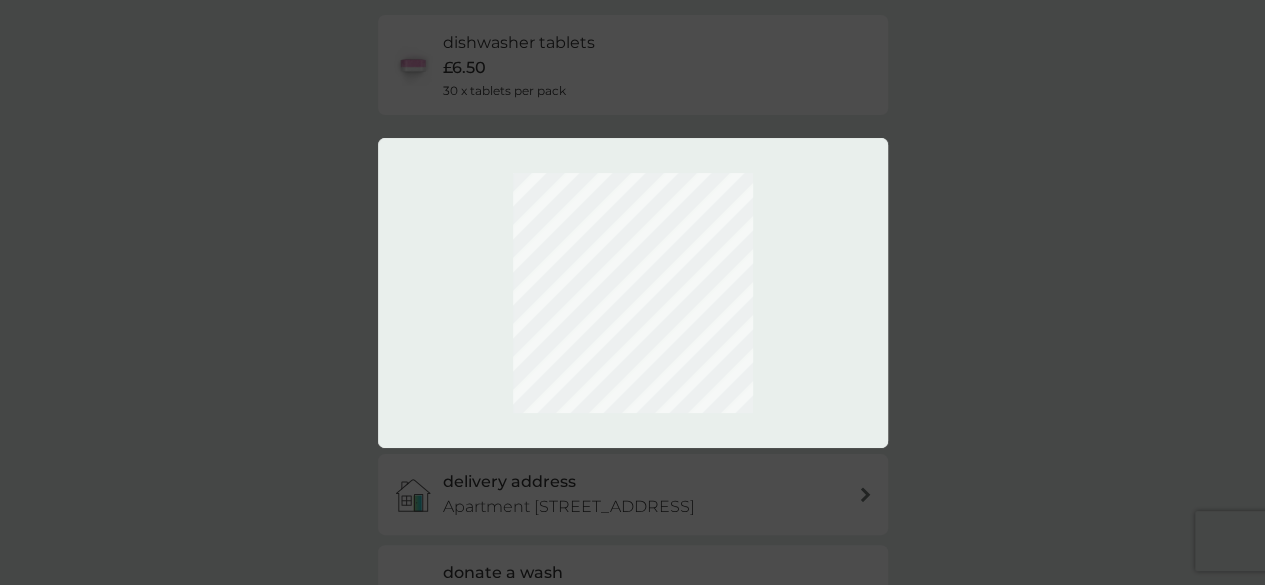 scroll, scrollTop: 0, scrollLeft: 0, axis: both 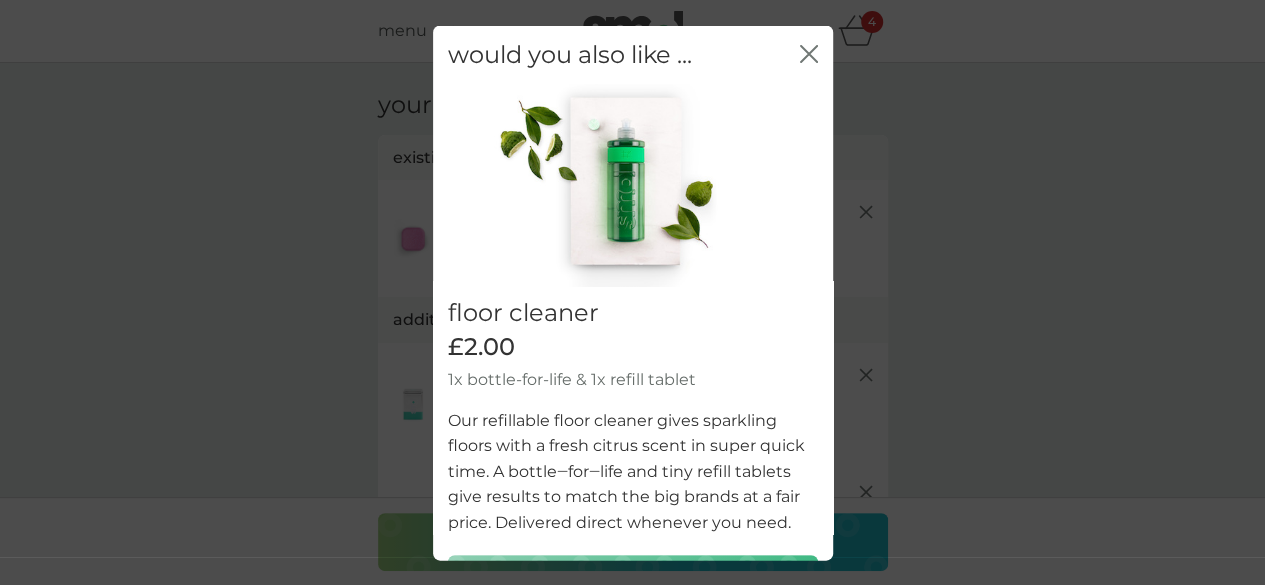click on "close" 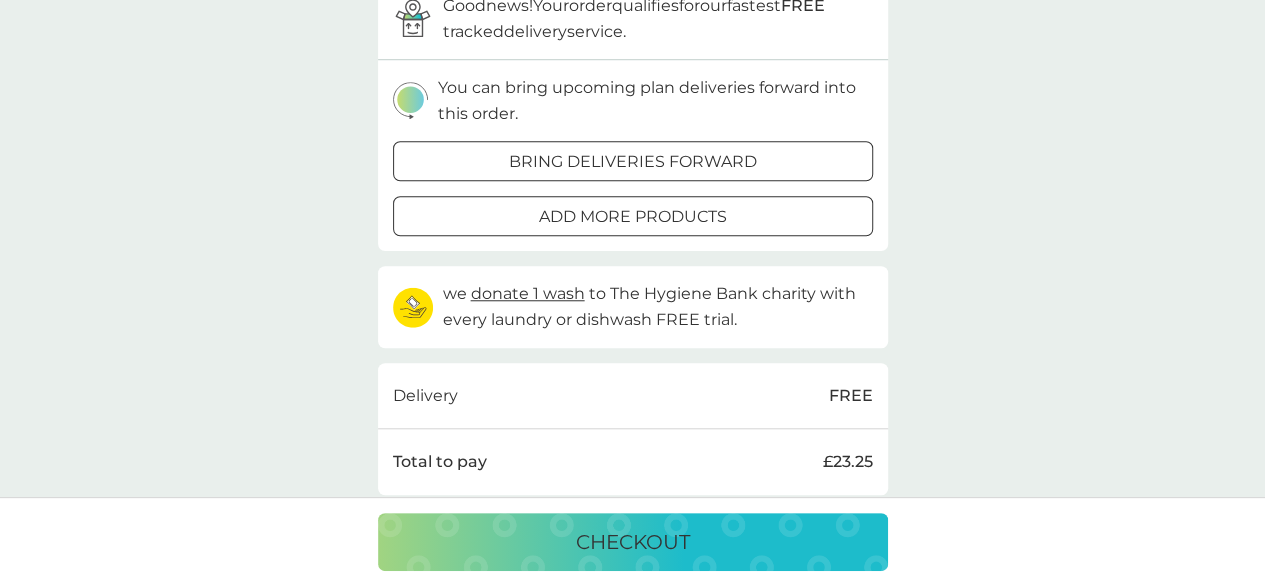 scroll, scrollTop: 703, scrollLeft: 0, axis: vertical 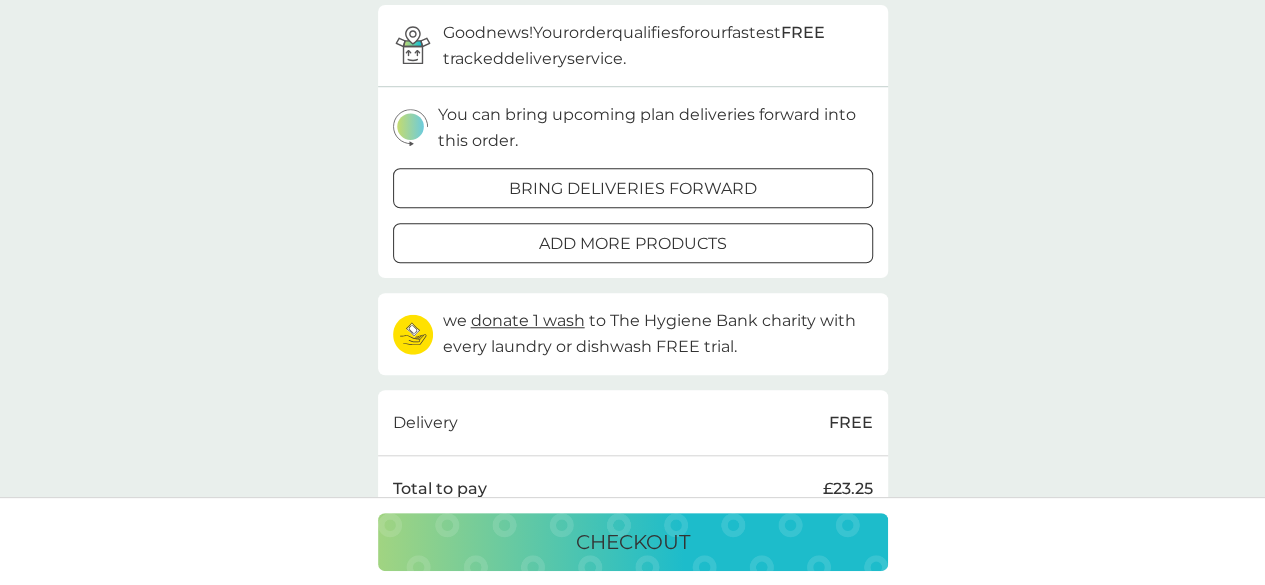 click on "add more products" at bounding box center (633, 244) 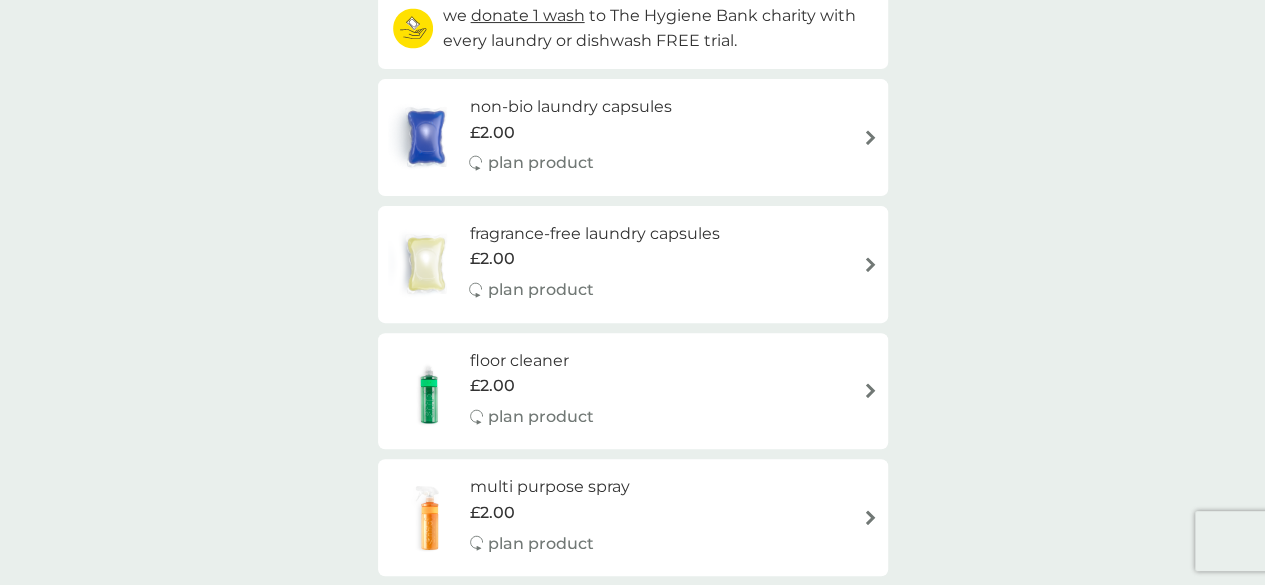 scroll, scrollTop: 0, scrollLeft: 0, axis: both 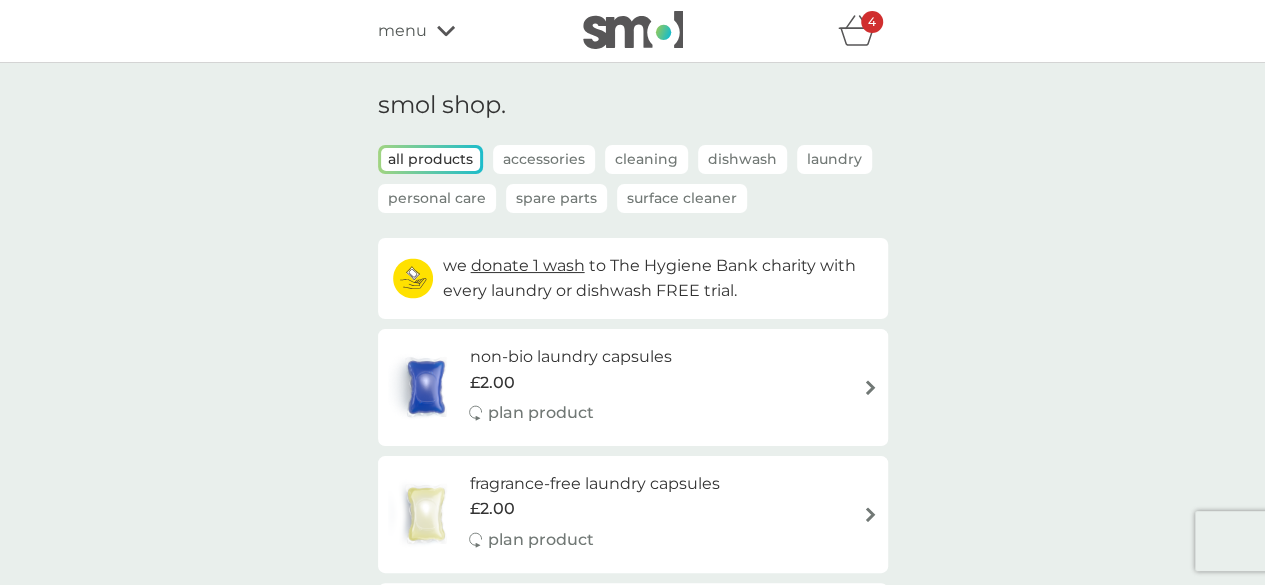 click 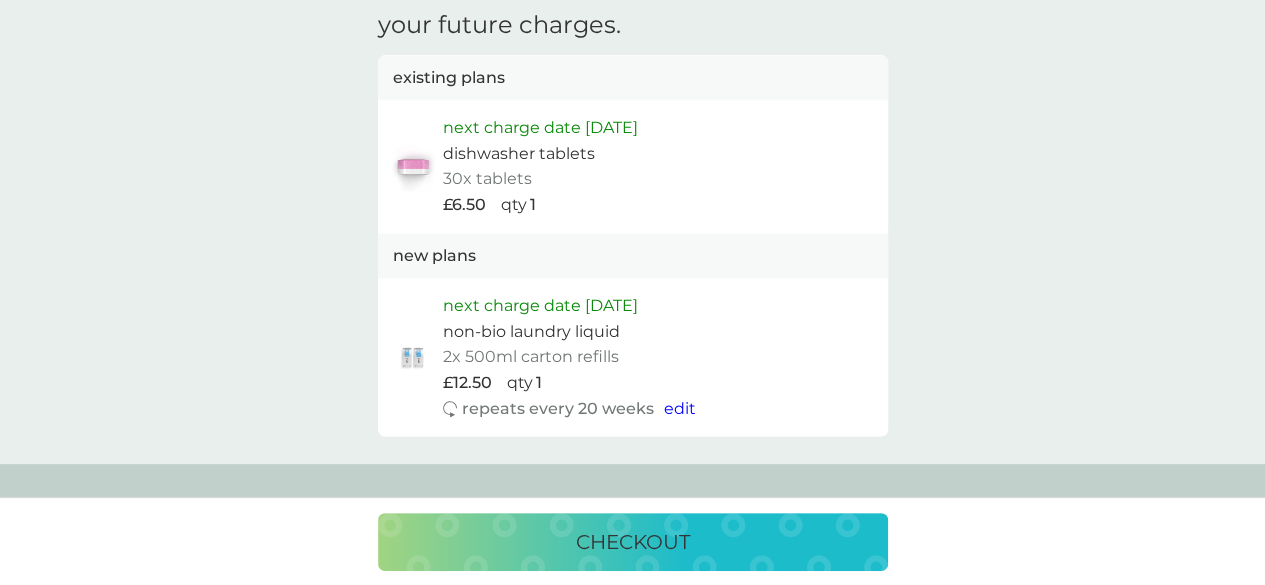 scroll, scrollTop: 1246, scrollLeft: 0, axis: vertical 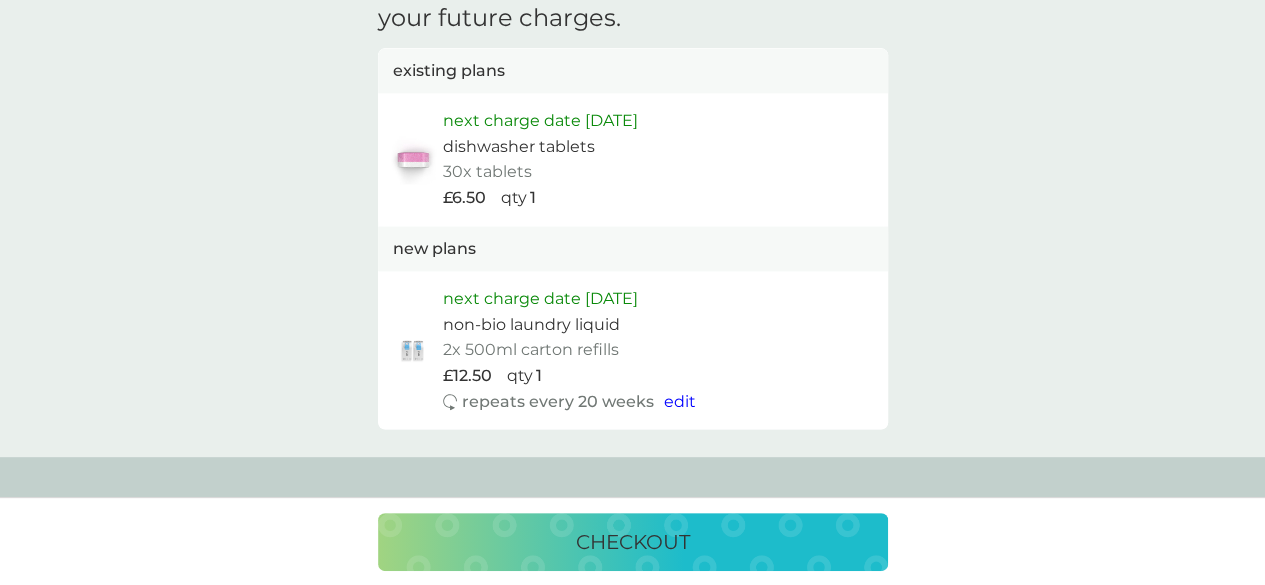 click on "checkout" at bounding box center [633, 542] 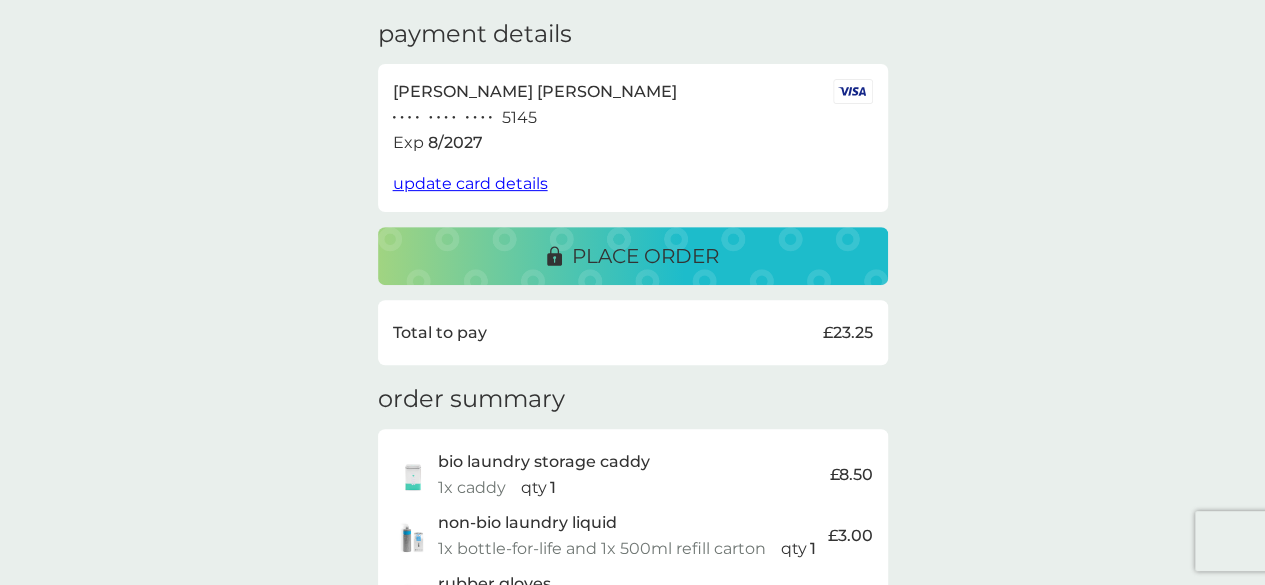 scroll, scrollTop: 338, scrollLeft: 0, axis: vertical 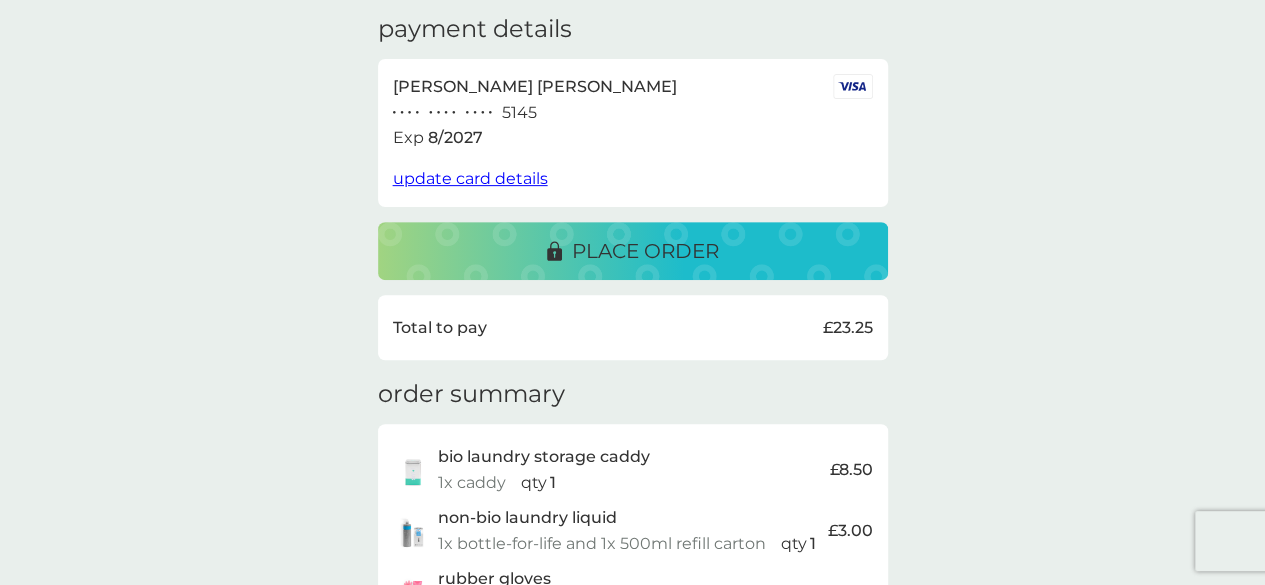 click on "place order" at bounding box center (633, 251) 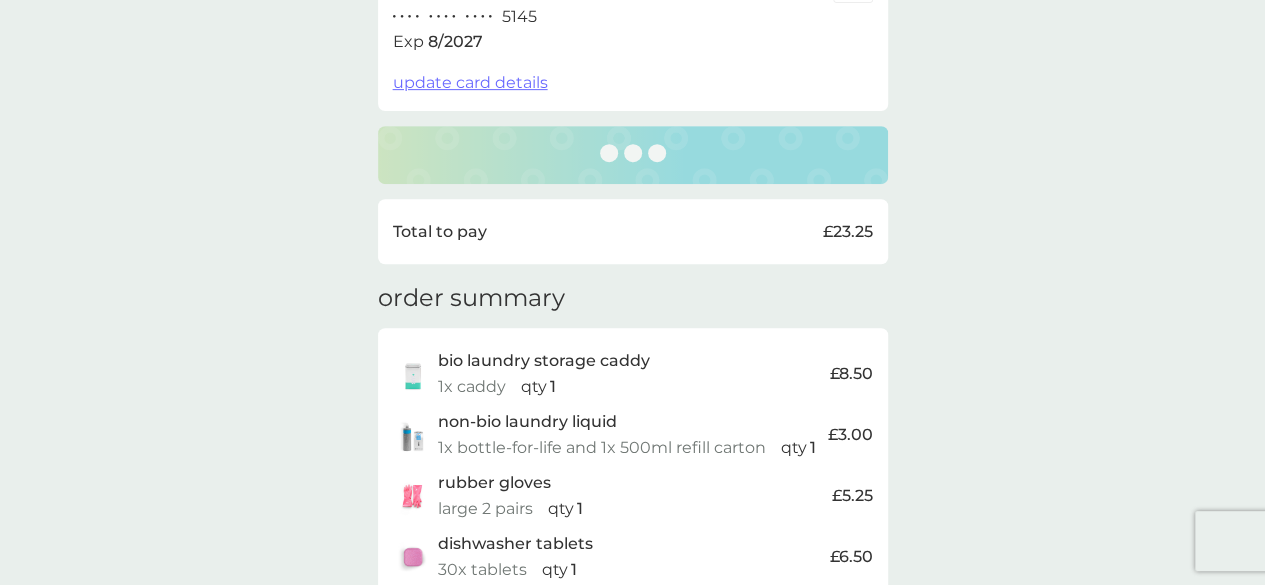 scroll, scrollTop: 208, scrollLeft: 0, axis: vertical 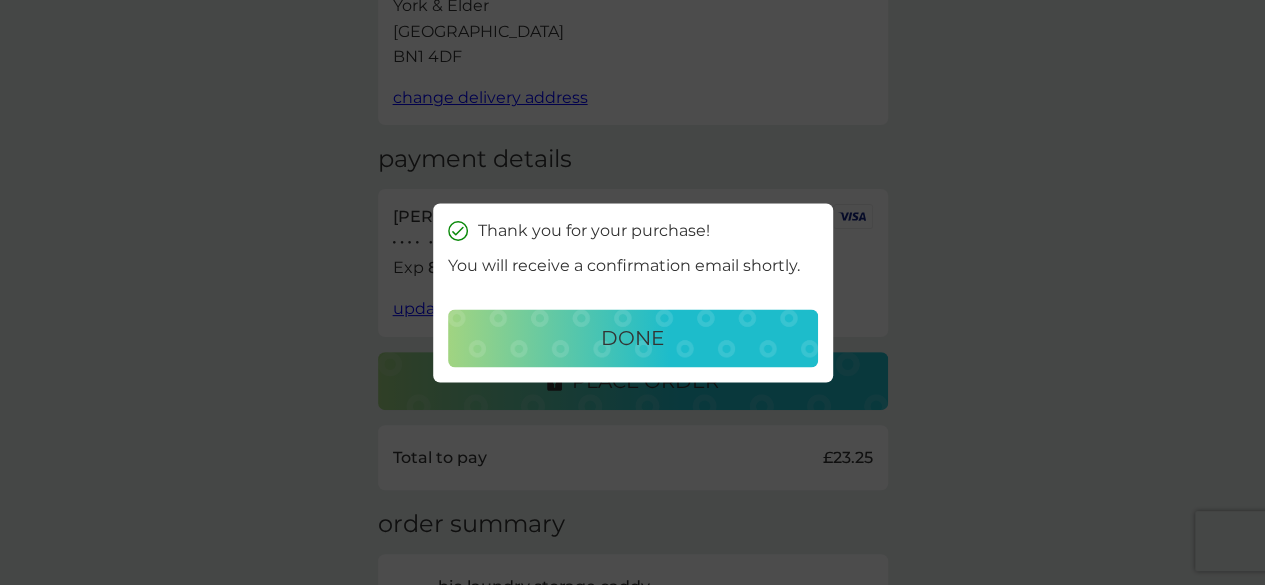 click on "done" at bounding box center (633, 338) 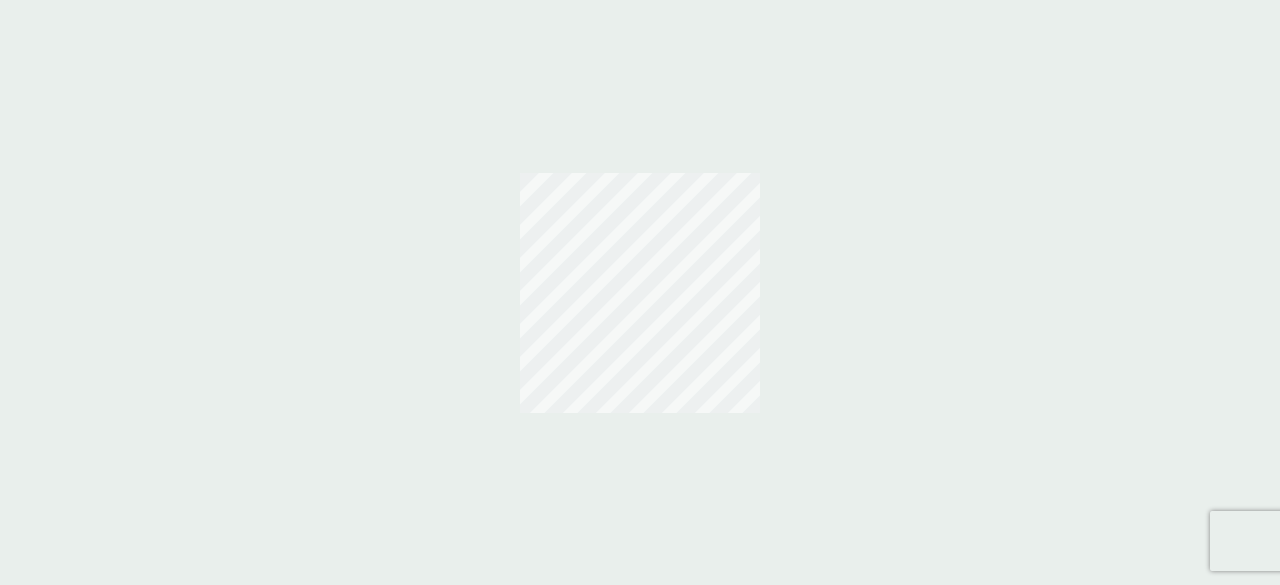 scroll, scrollTop: 0, scrollLeft: 0, axis: both 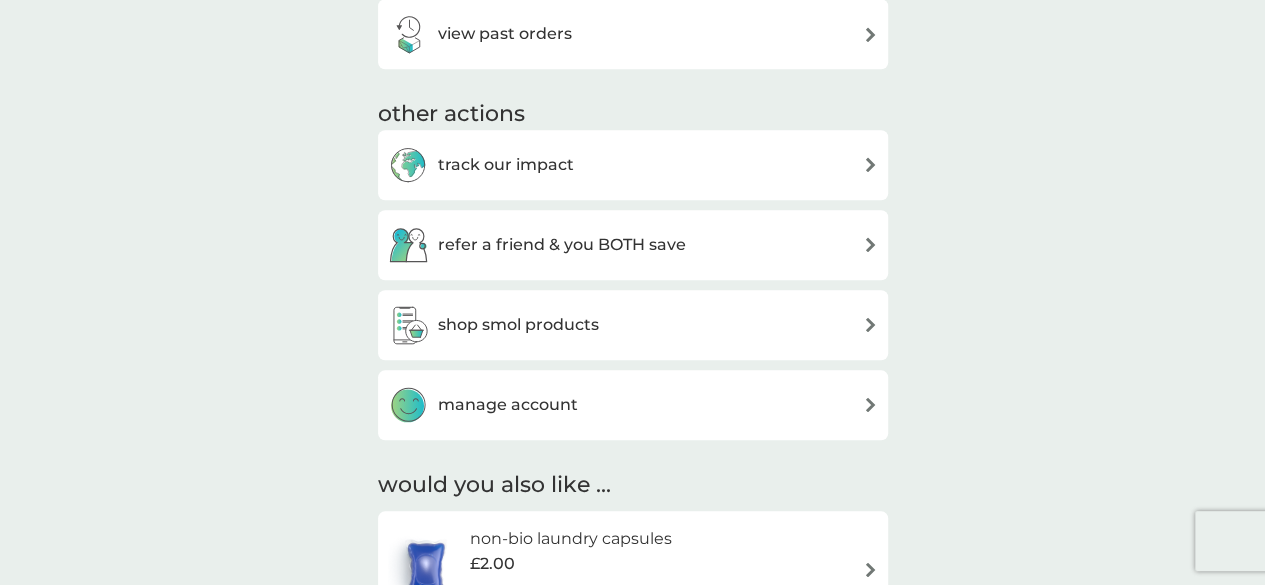 click on "shop smol products" at bounding box center (633, 325) 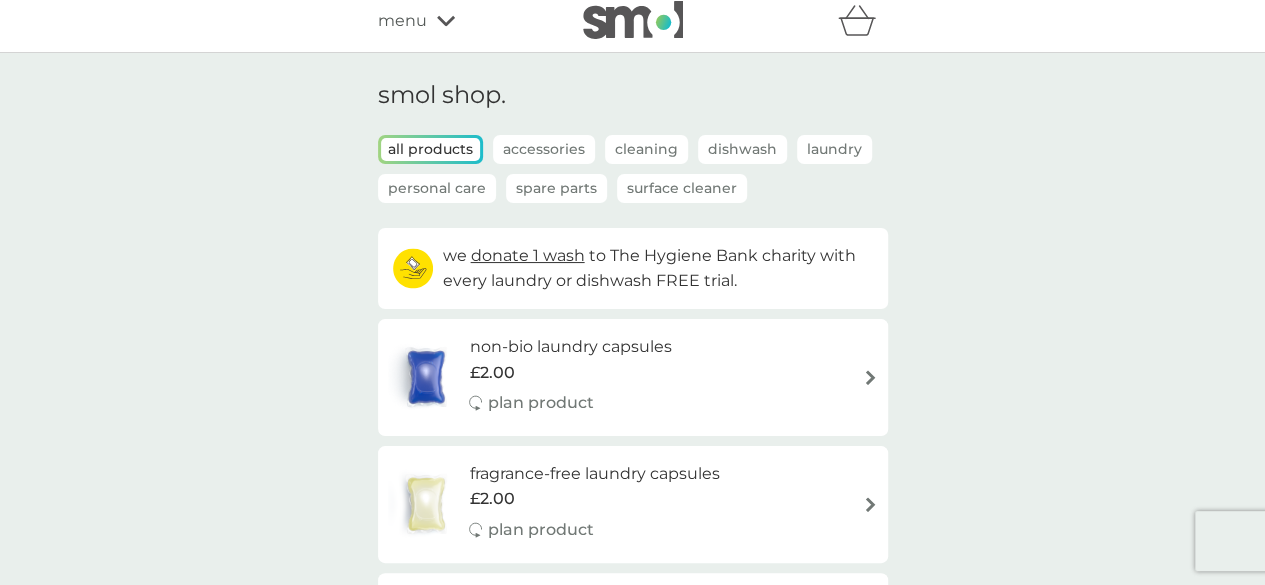 scroll, scrollTop: 13, scrollLeft: 0, axis: vertical 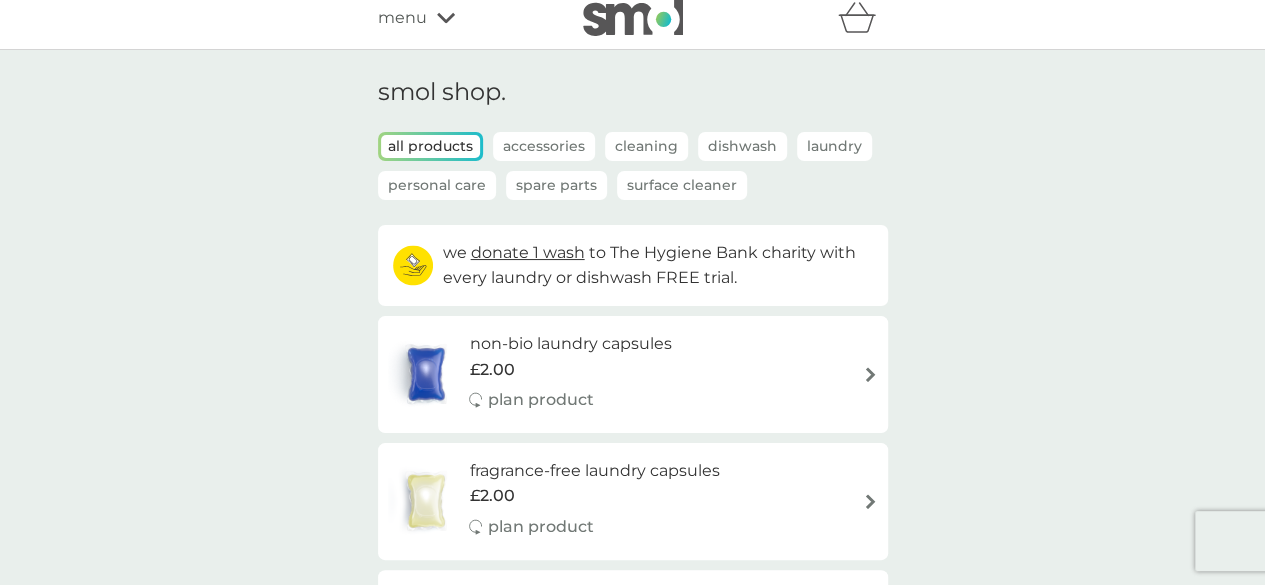 click on "Accessories" at bounding box center (544, 146) 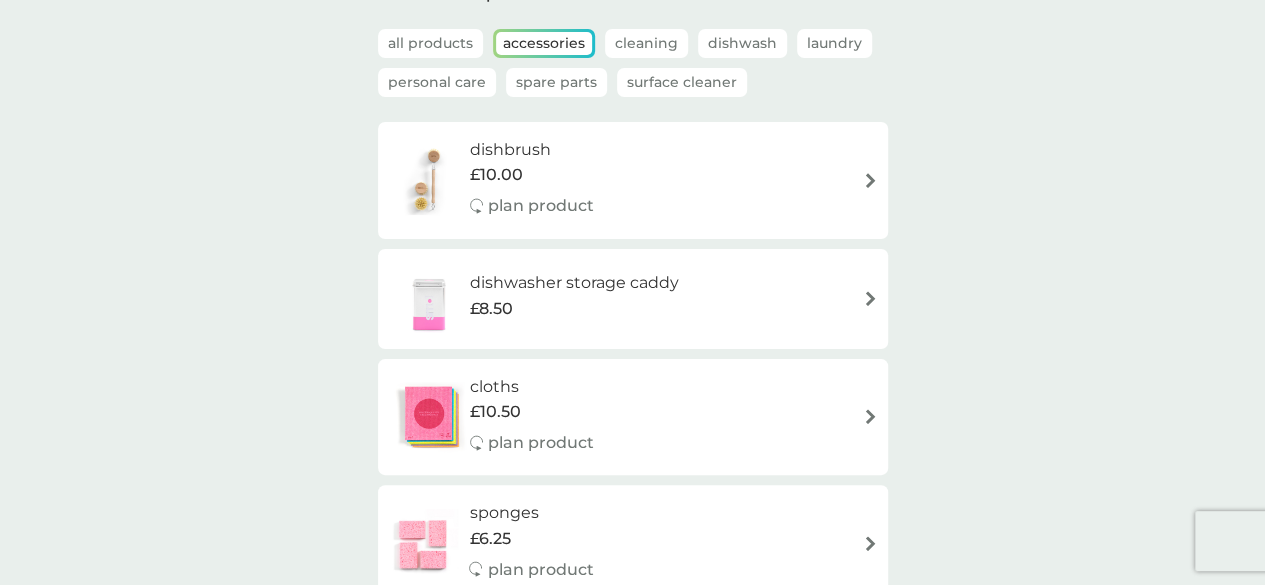 scroll, scrollTop: 115, scrollLeft: 0, axis: vertical 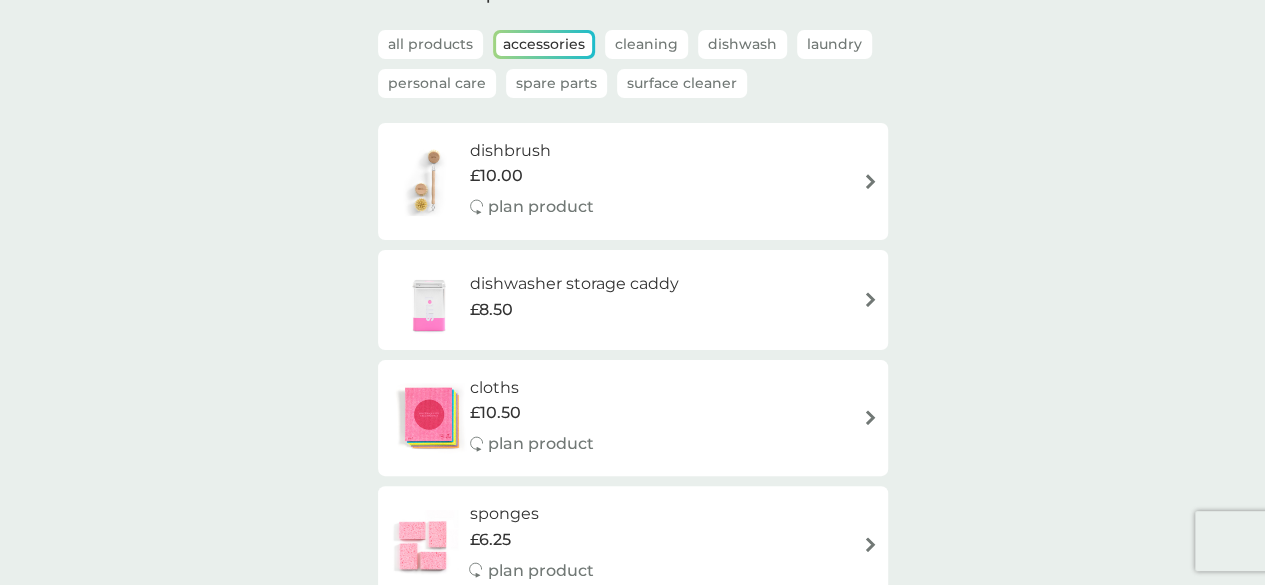 click on "Cleaning" at bounding box center [646, 44] 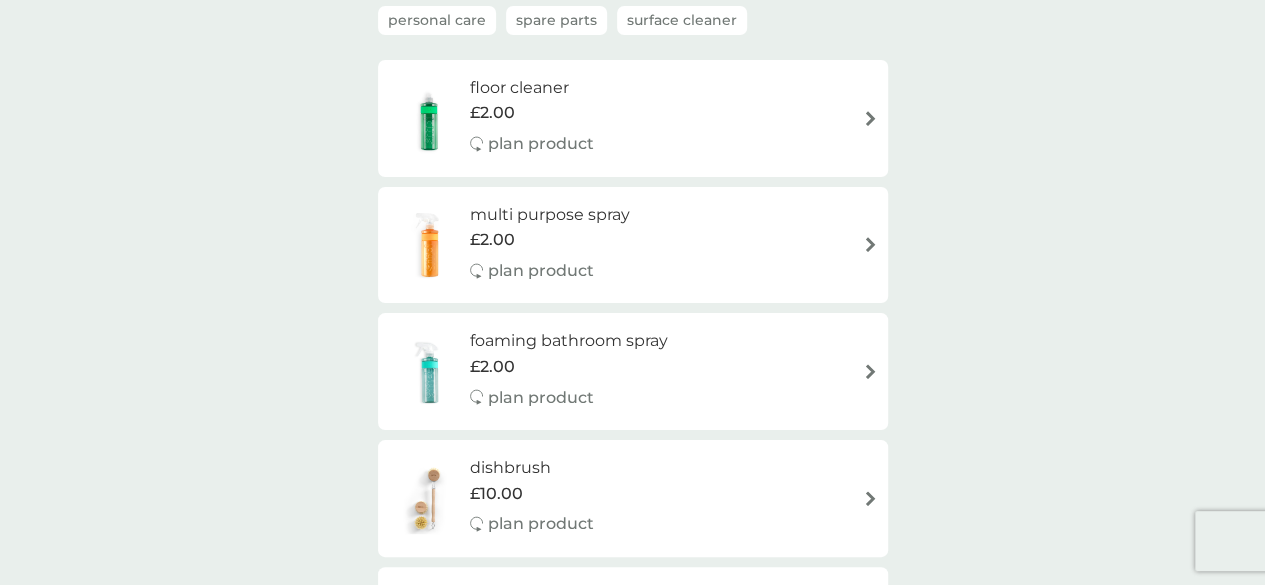 scroll, scrollTop: 0, scrollLeft: 0, axis: both 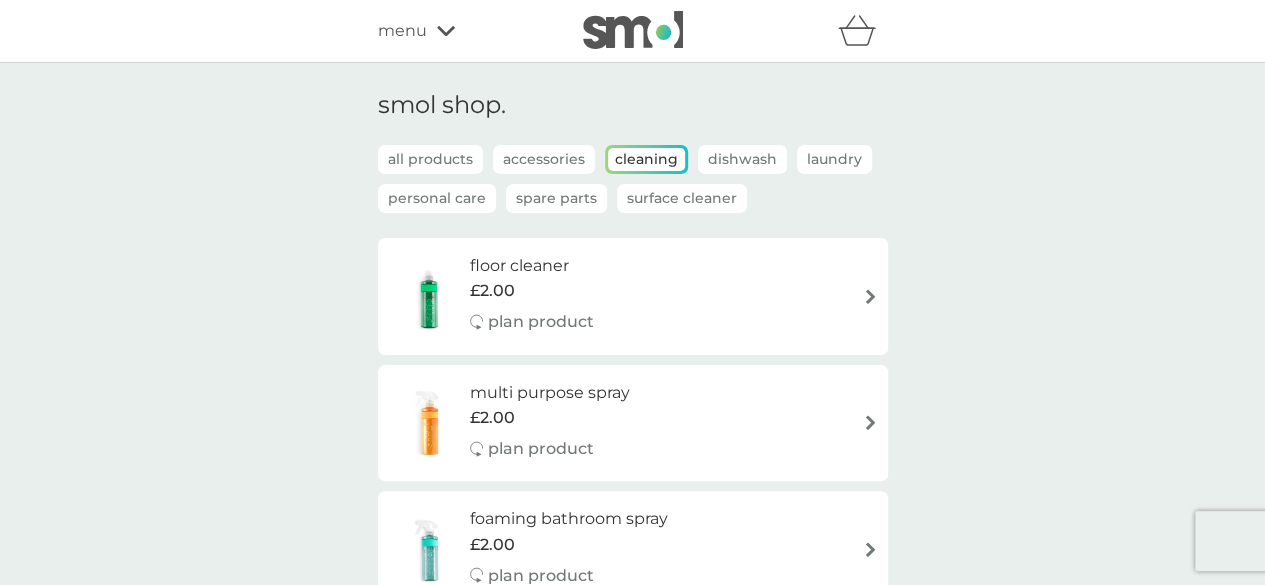 click on "all products Accessories Cleaning Dishwash Laundry Personal Care Spare Parts Surface Cleaner" at bounding box center [633, 191] 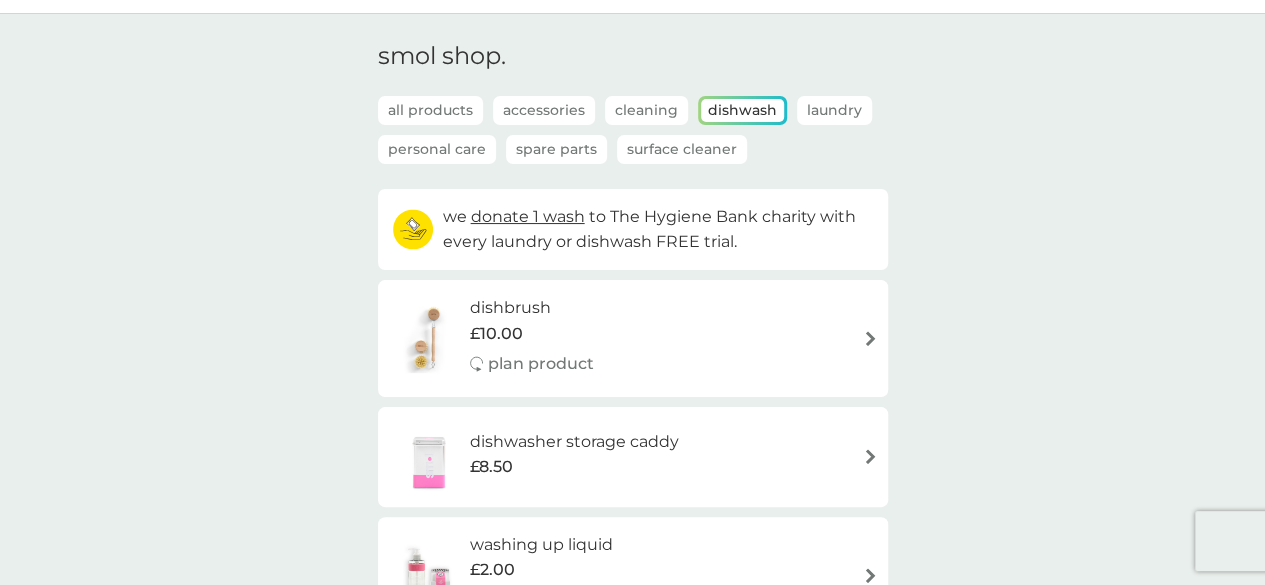 scroll, scrollTop: 47, scrollLeft: 0, axis: vertical 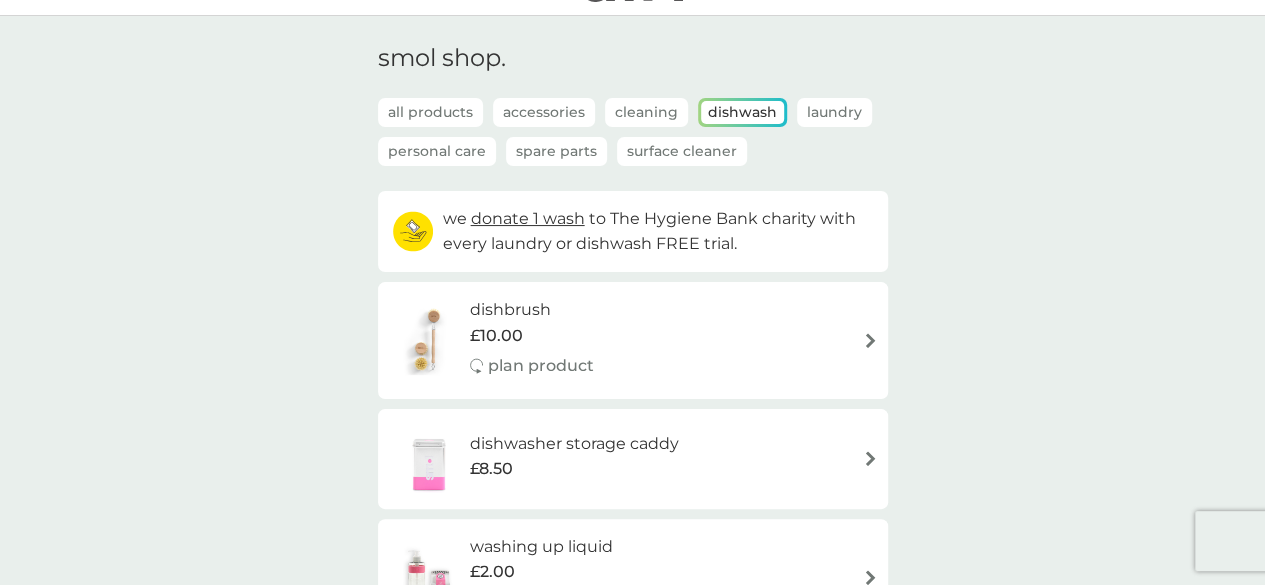 click on "smol shop." at bounding box center (633, 71) 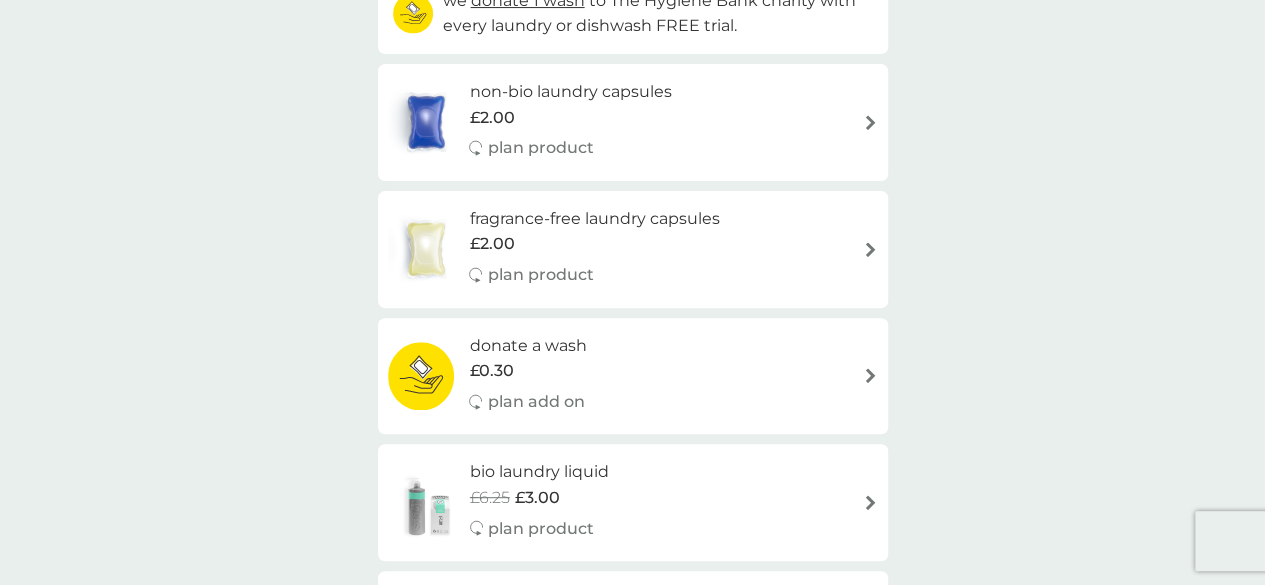scroll, scrollTop: 151, scrollLeft: 0, axis: vertical 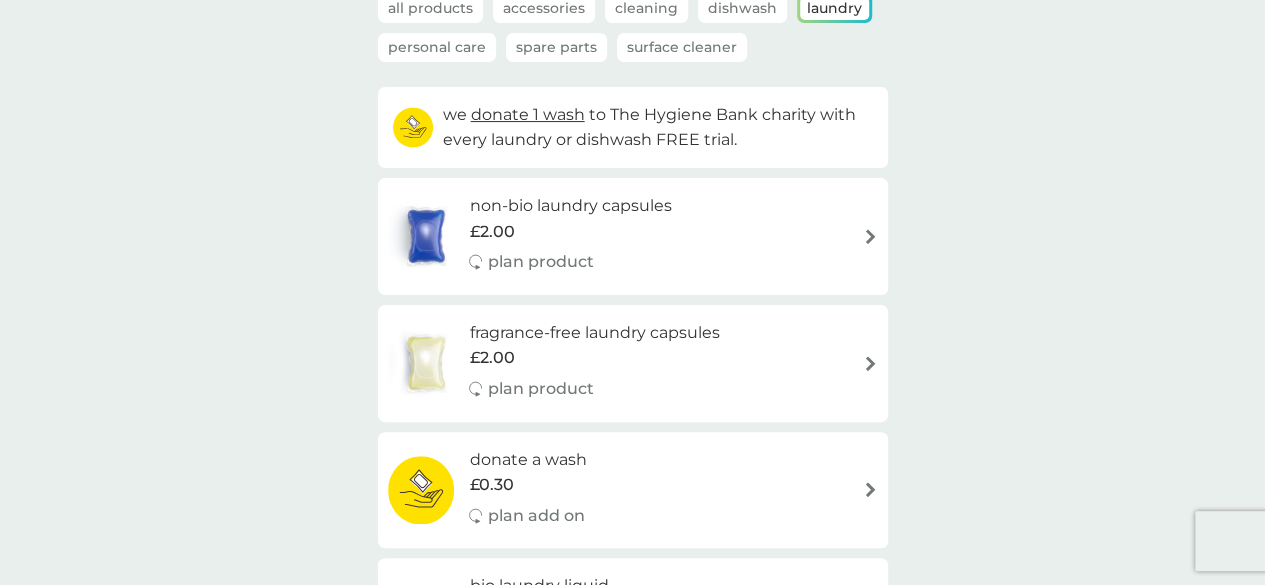 click on "Personal Care" at bounding box center (437, 47) 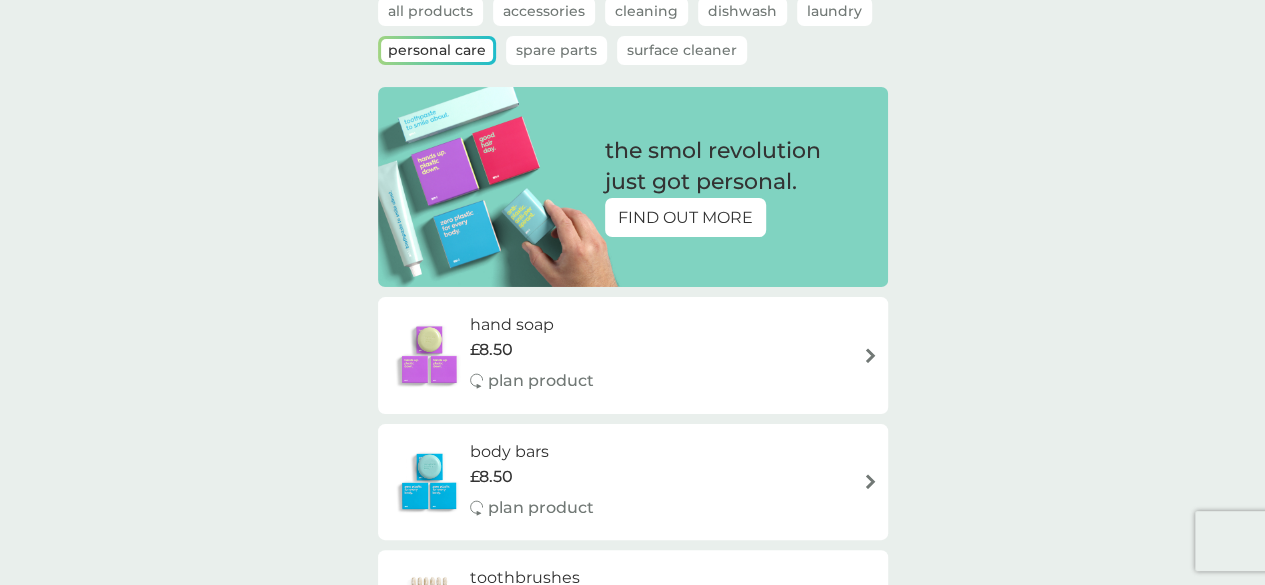 scroll, scrollTop: 0, scrollLeft: 0, axis: both 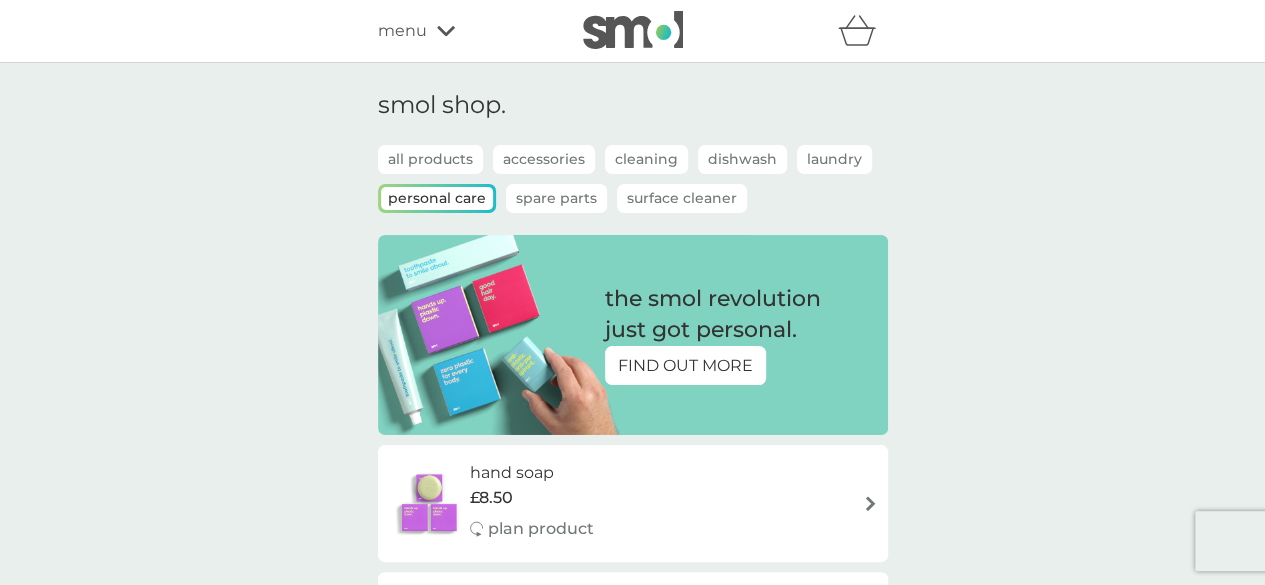 click on "Spare Parts" at bounding box center (556, 198) 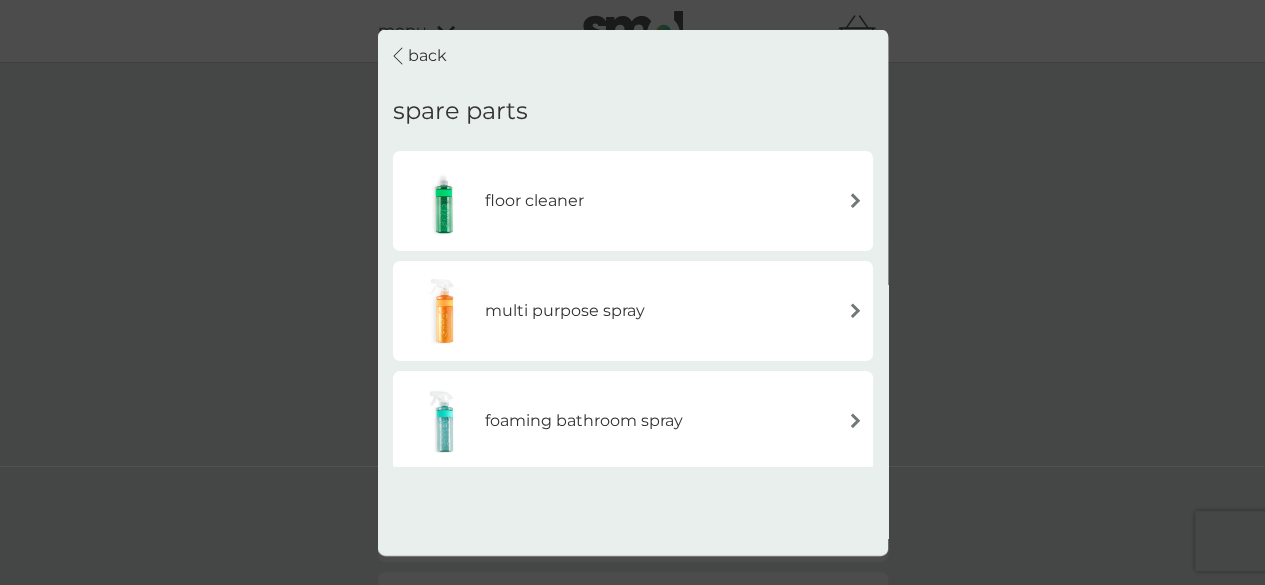 click on "floor cleaner" at bounding box center [534, 201] 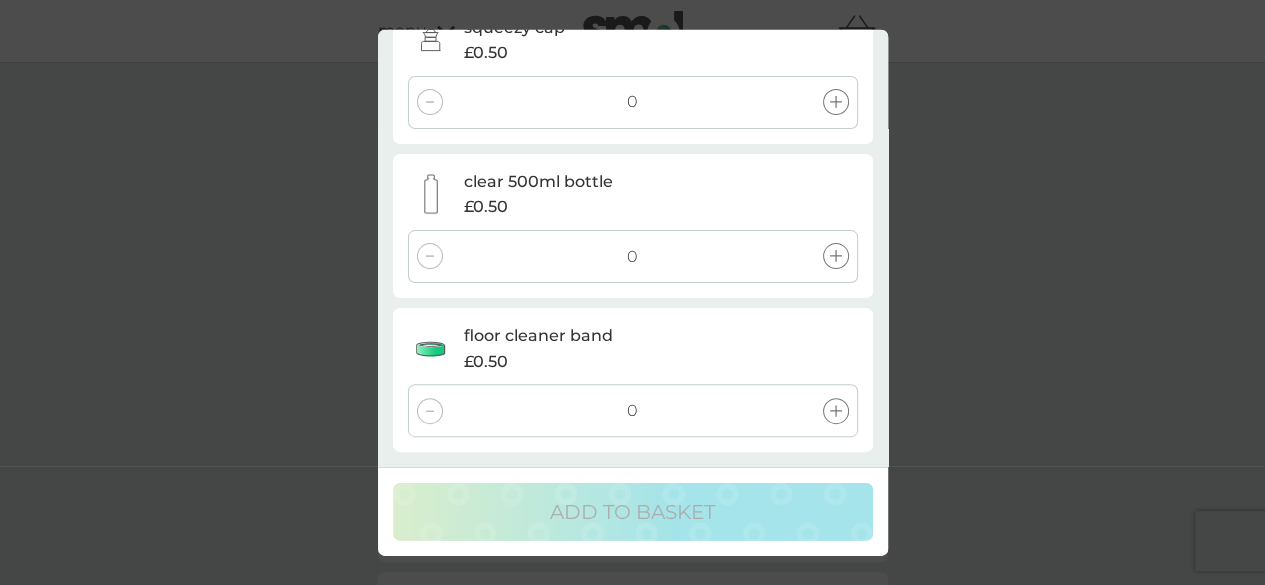 scroll, scrollTop: 0, scrollLeft: 0, axis: both 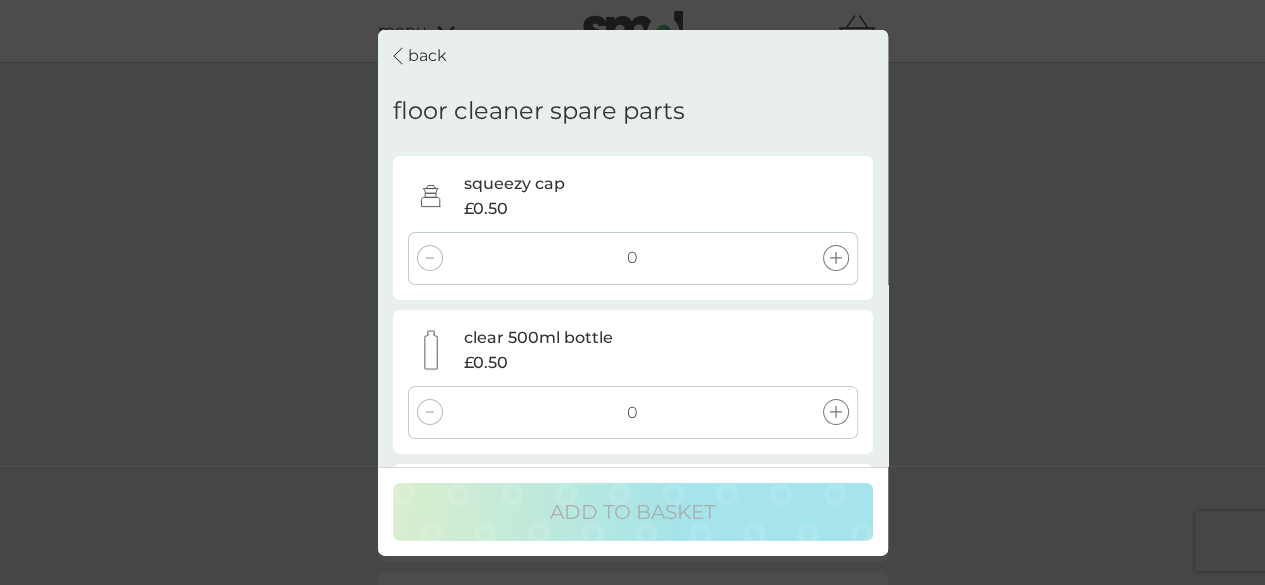 click on "back" at bounding box center [427, 56] 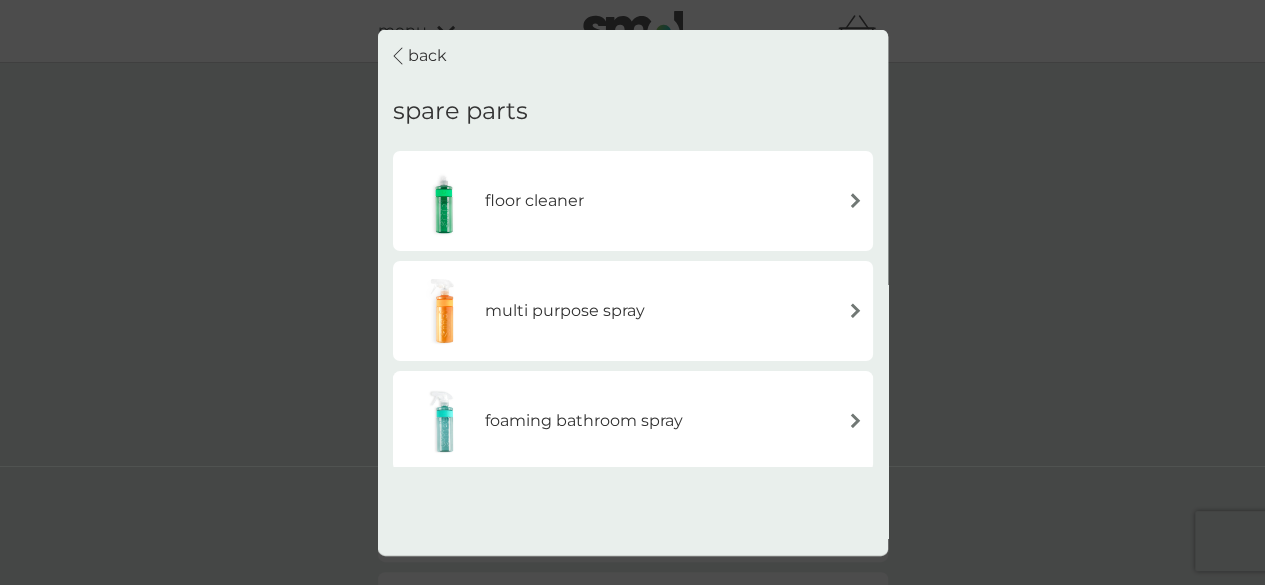 click on "back" at bounding box center [420, 56] 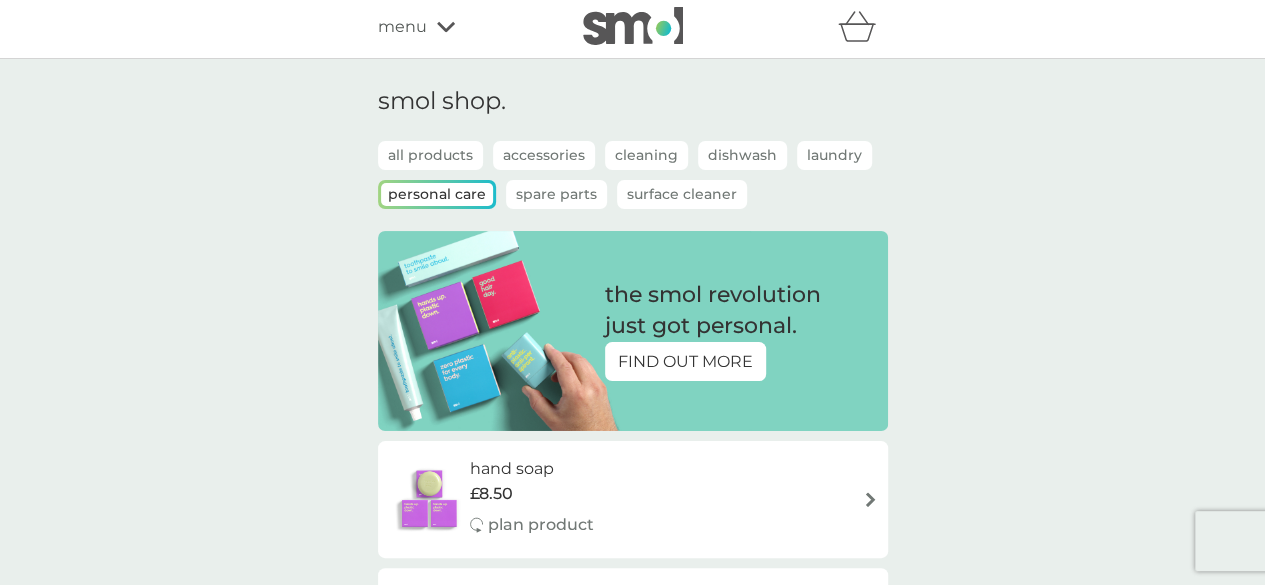 scroll, scrollTop: 14, scrollLeft: 0, axis: vertical 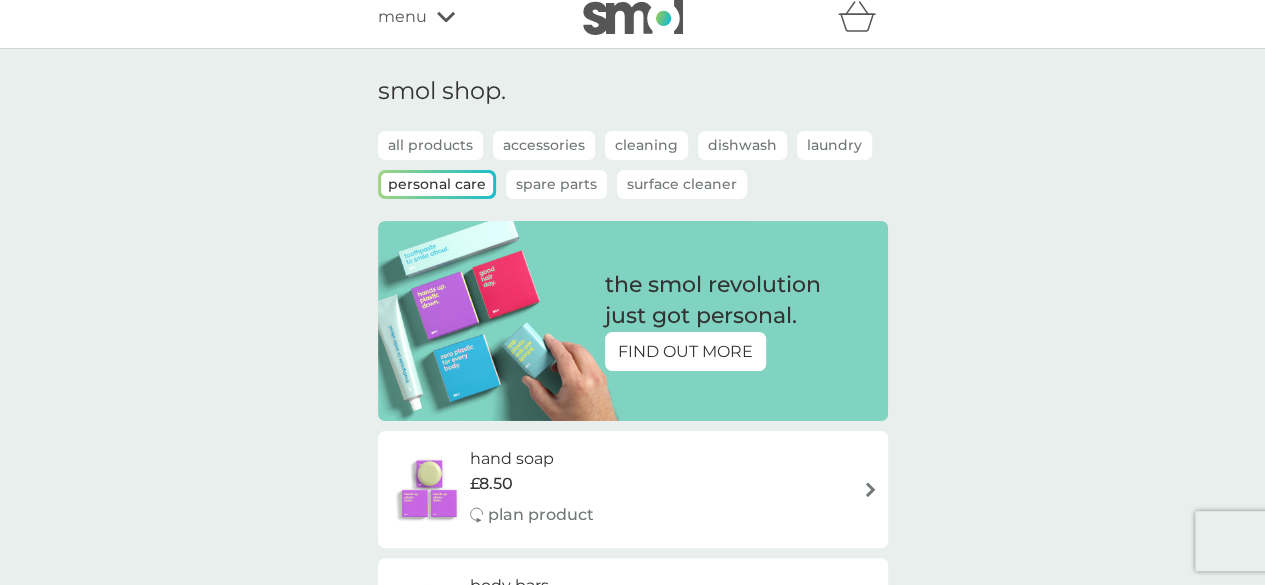 click on "Spare Parts" at bounding box center [556, 184] 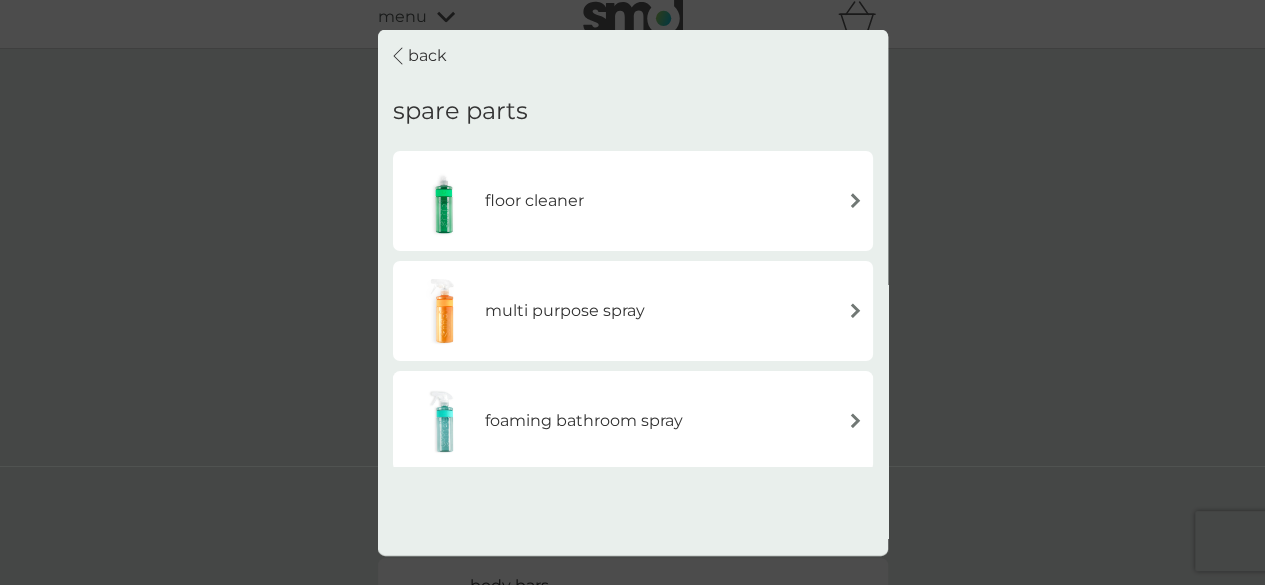 click on "multi purpose spray" at bounding box center [524, 310] 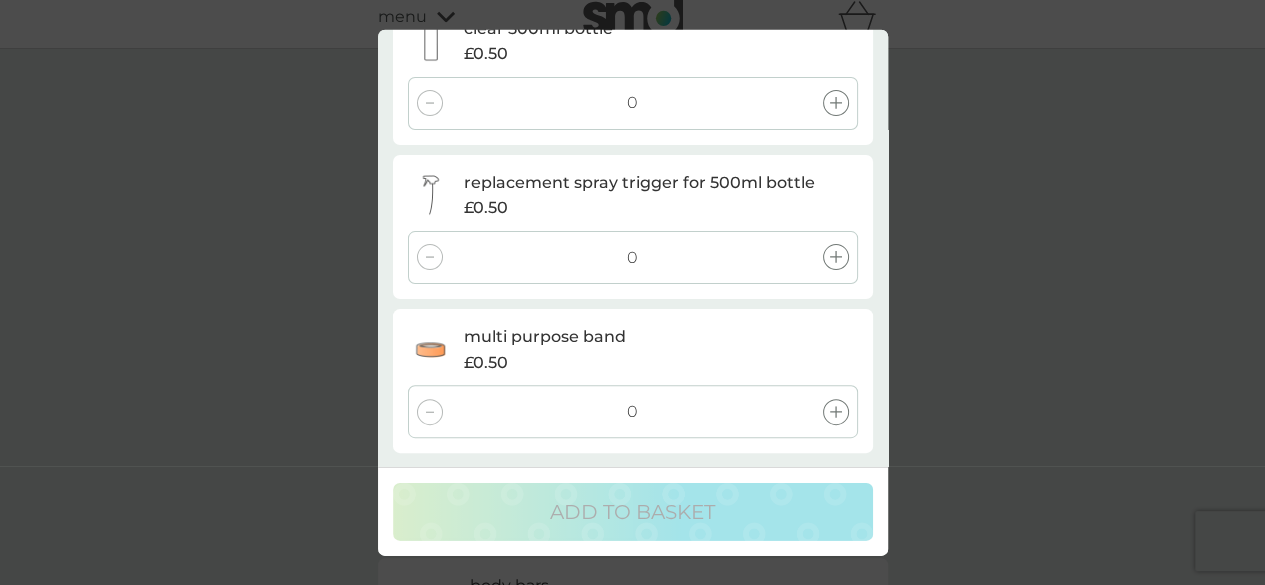 scroll, scrollTop: 156, scrollLeft: 0, axis: vertical 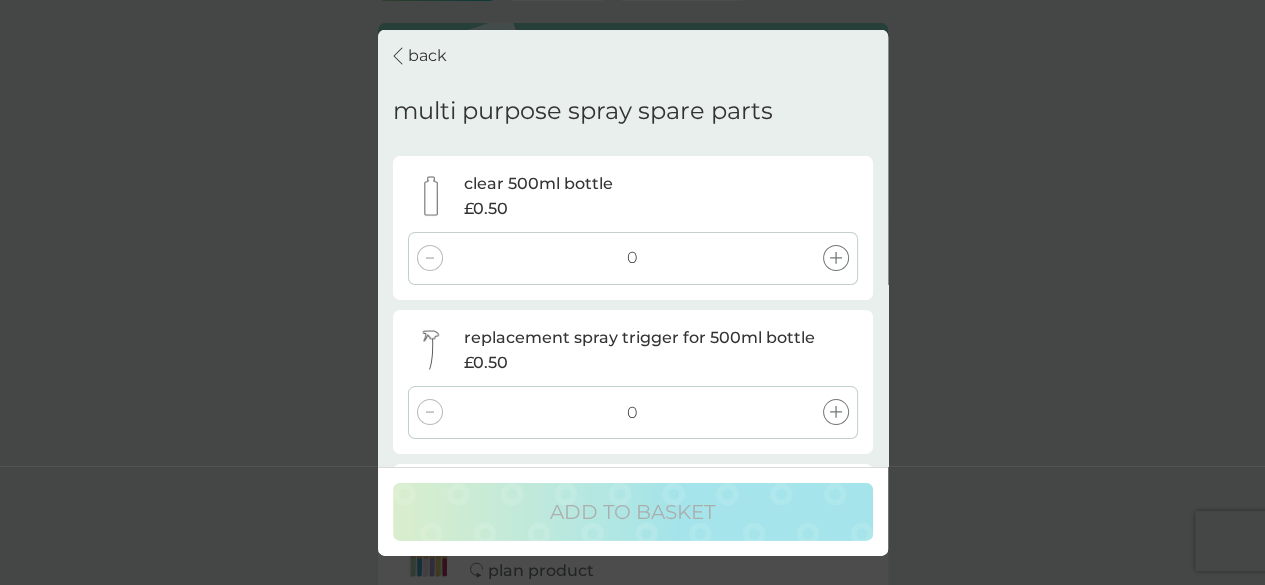 click on "back" at bounding box center (427, 56) 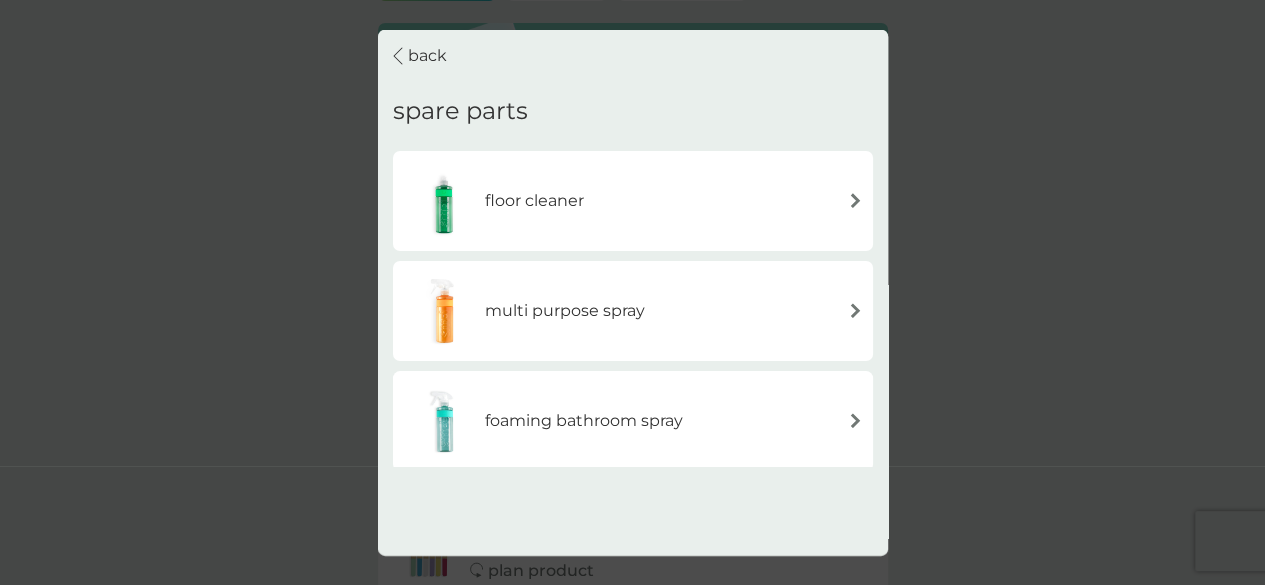 click on "foaming bathroom spray" at bounding box center [584, 421] 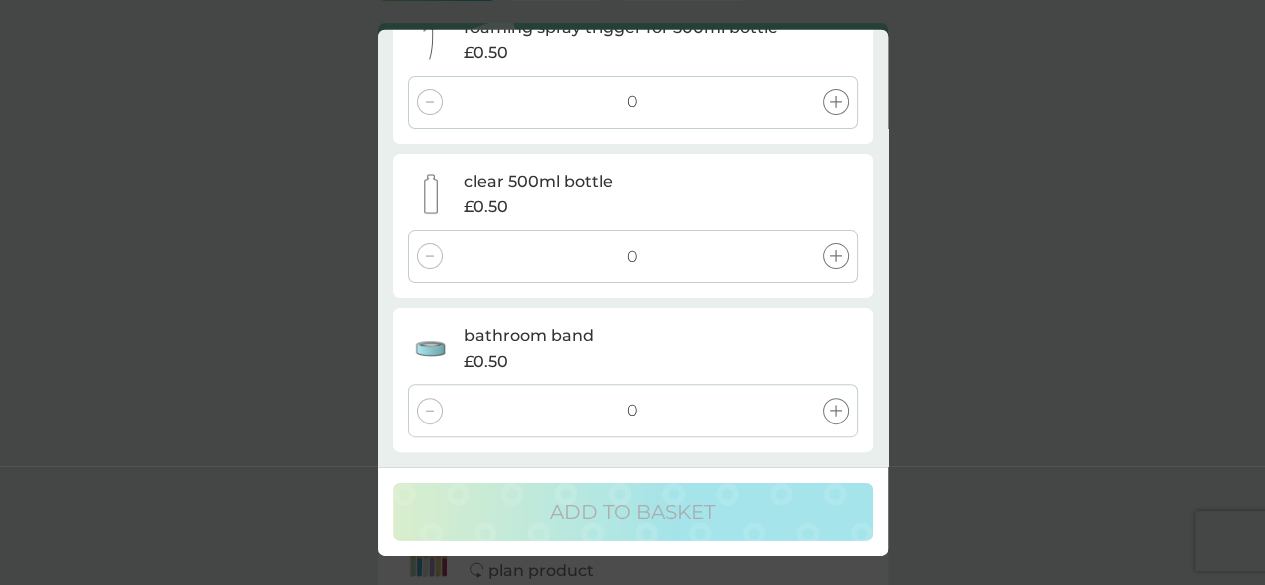 scroll, scrollTop: 0, scrollLeft: 0, axis: both 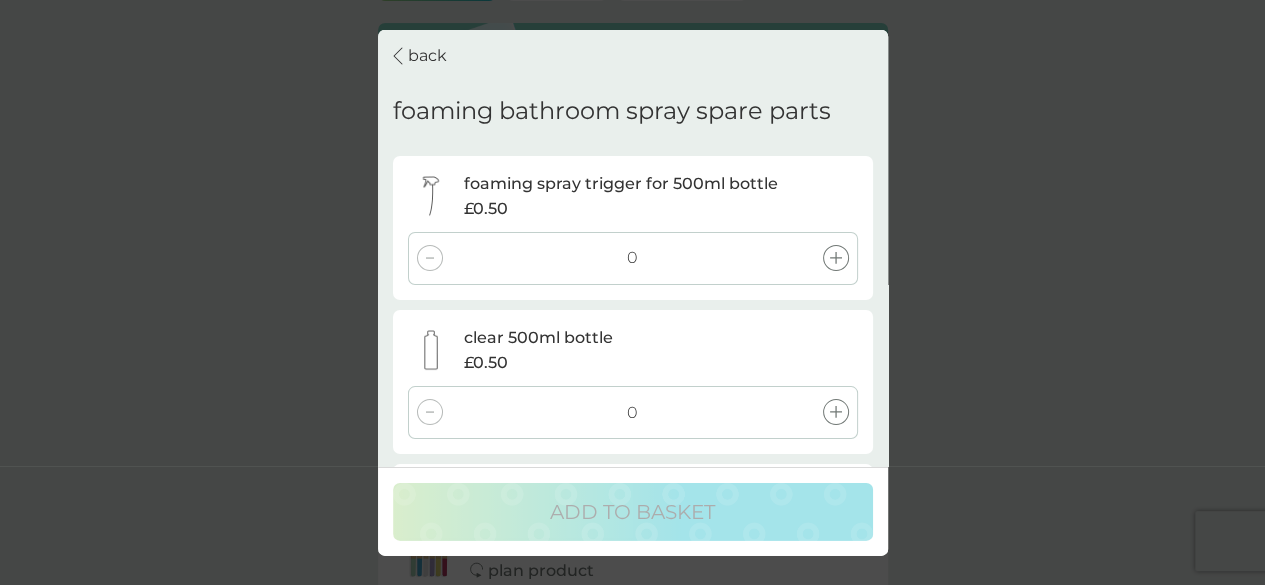 click on "back" at bounding box center (427, 56) 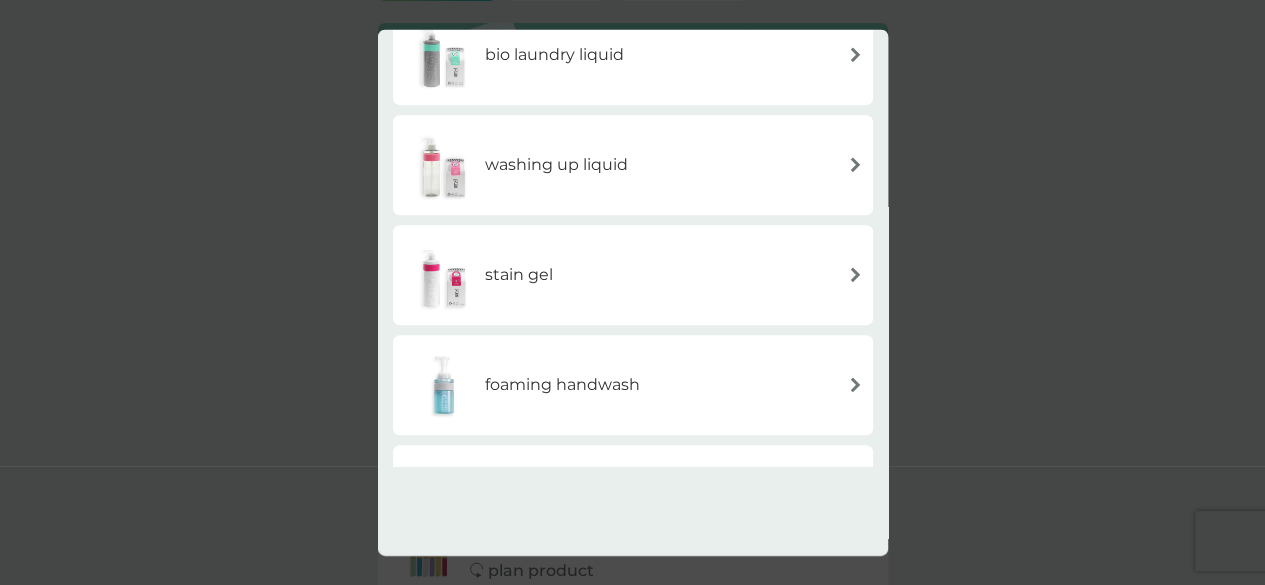 scroll, scrollTop: 0, scrollLeft: 0, axis: both 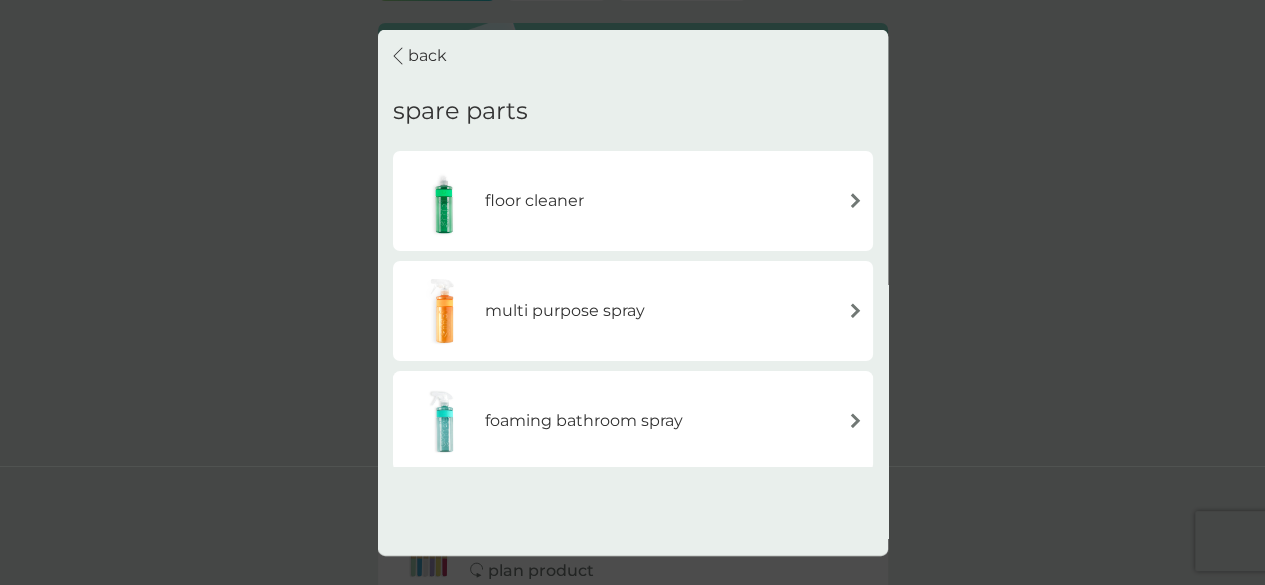 click on "back" at bounding box center (427, 56) 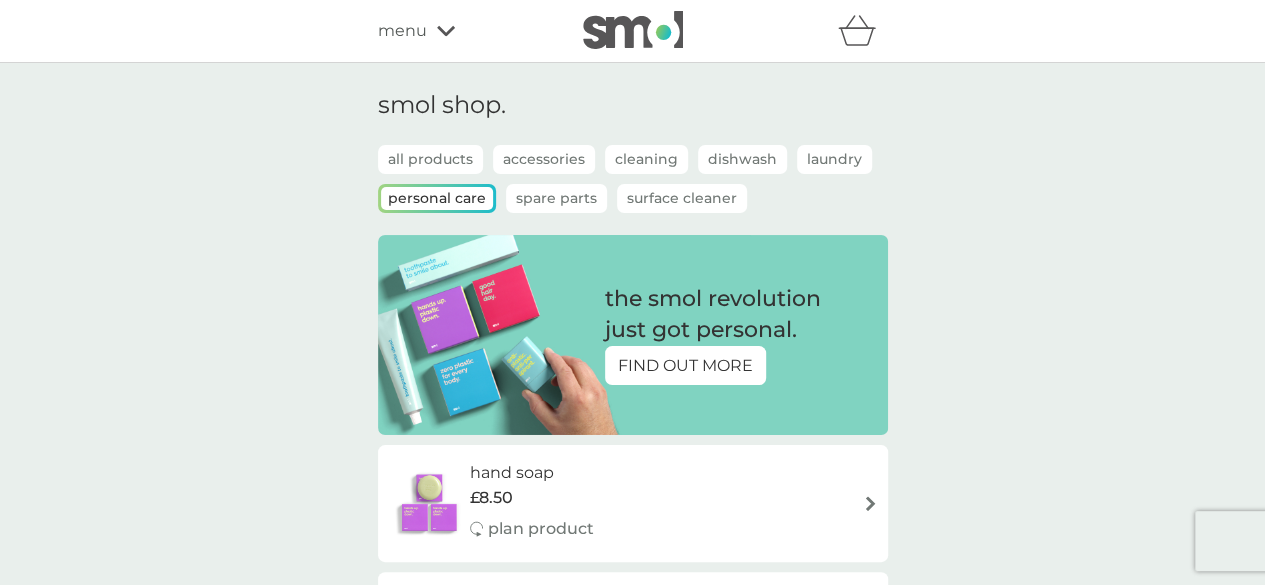 scroll, scrollTop: 1, scrollLeft: 0, axis: vertical 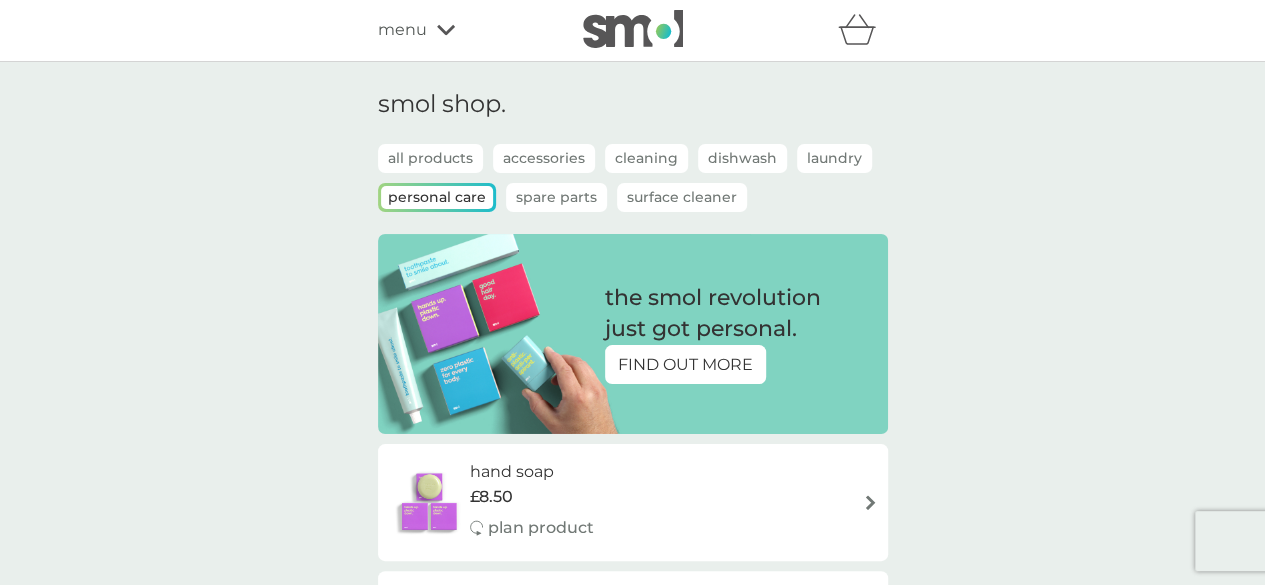click on "Spare Parts" at bounding box center (556, 197) 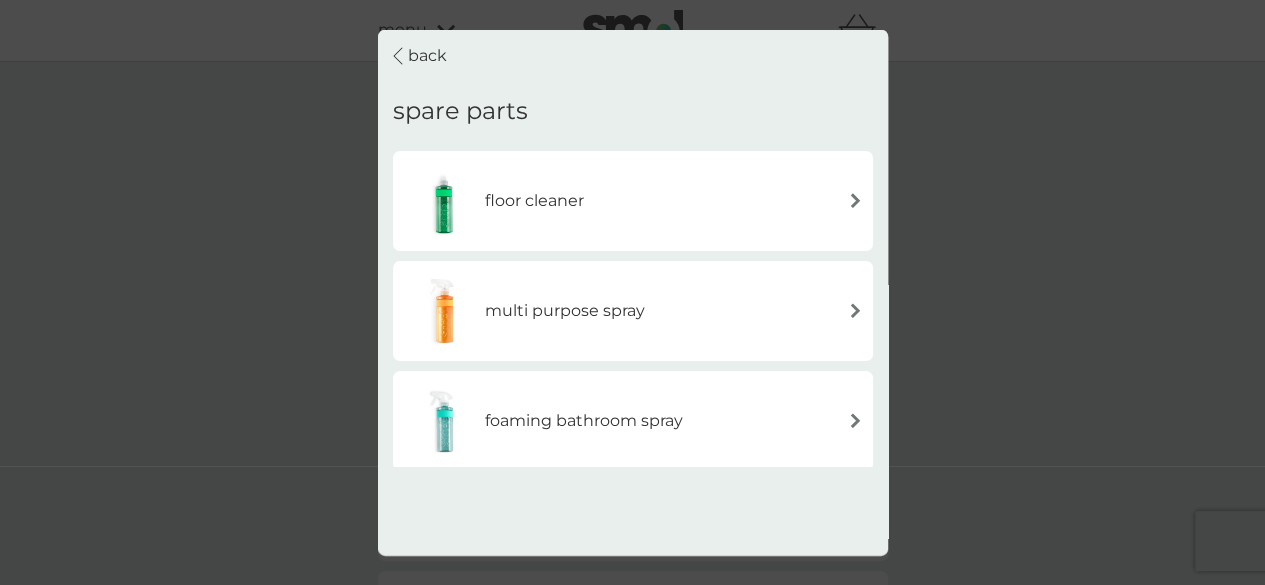click on "back spare parts floor cleaner multi purpose spray foaming bathroom spray fabric conditioner bio laundry liquid washing up liquid stain gel foaming handwash non-bio laundry liquid" at bounding box center [632, 292] 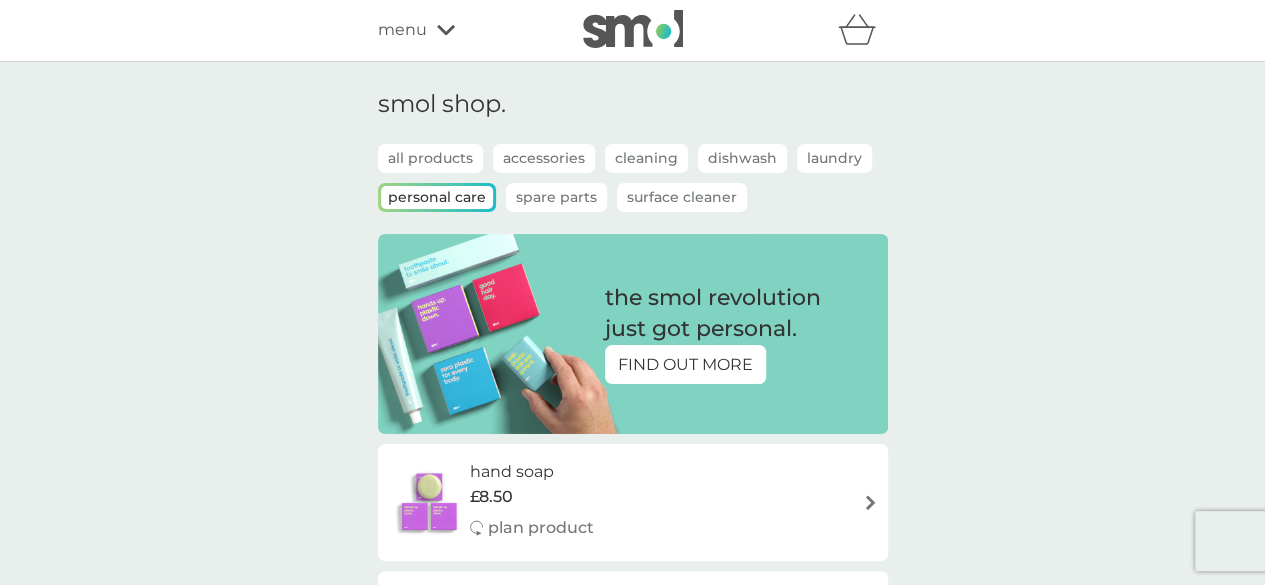 click on "Surface Cleaner" at bounding box center (682, 197) 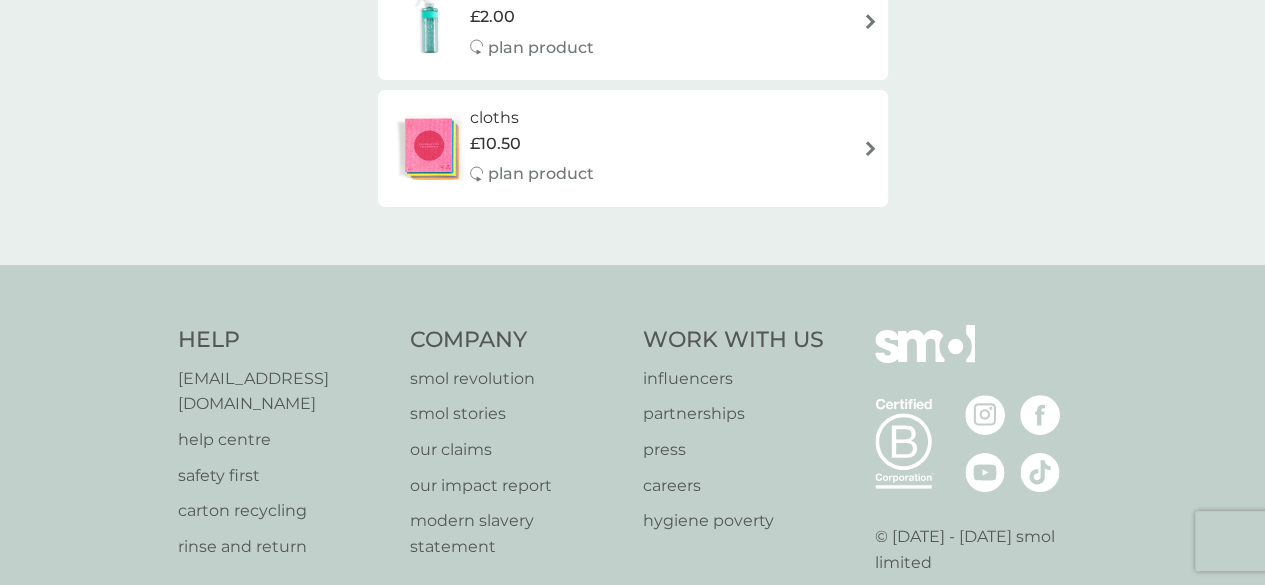 scroll, scrollTop: 0, scrollLeft: 0, axis: both 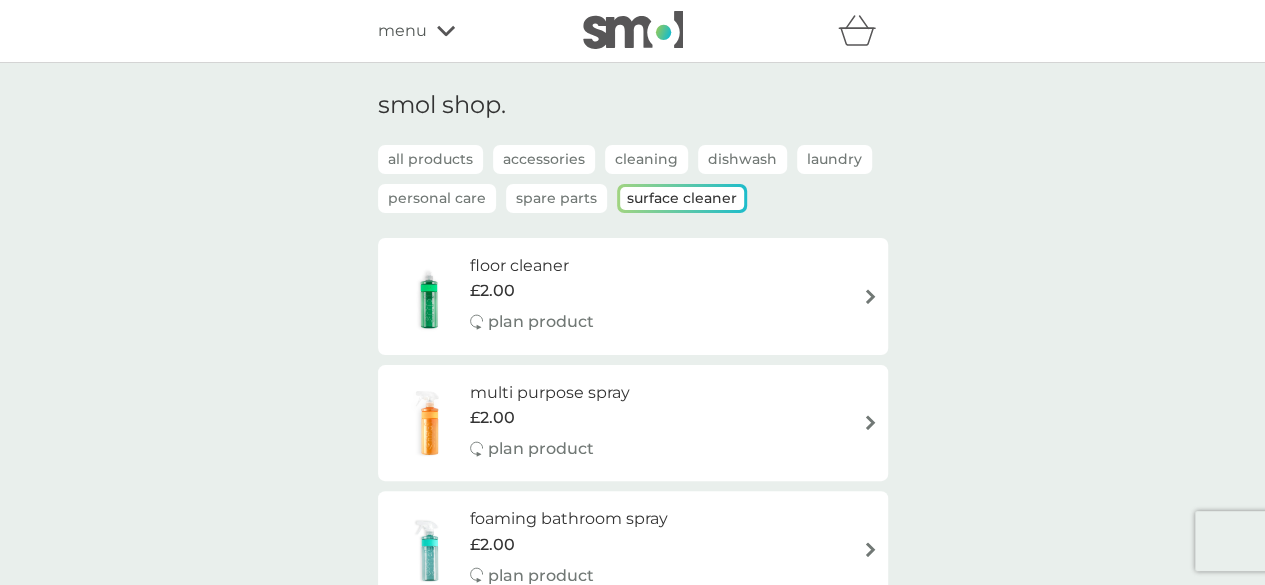 click on "smol shop." at bounding box center (633, 118) 